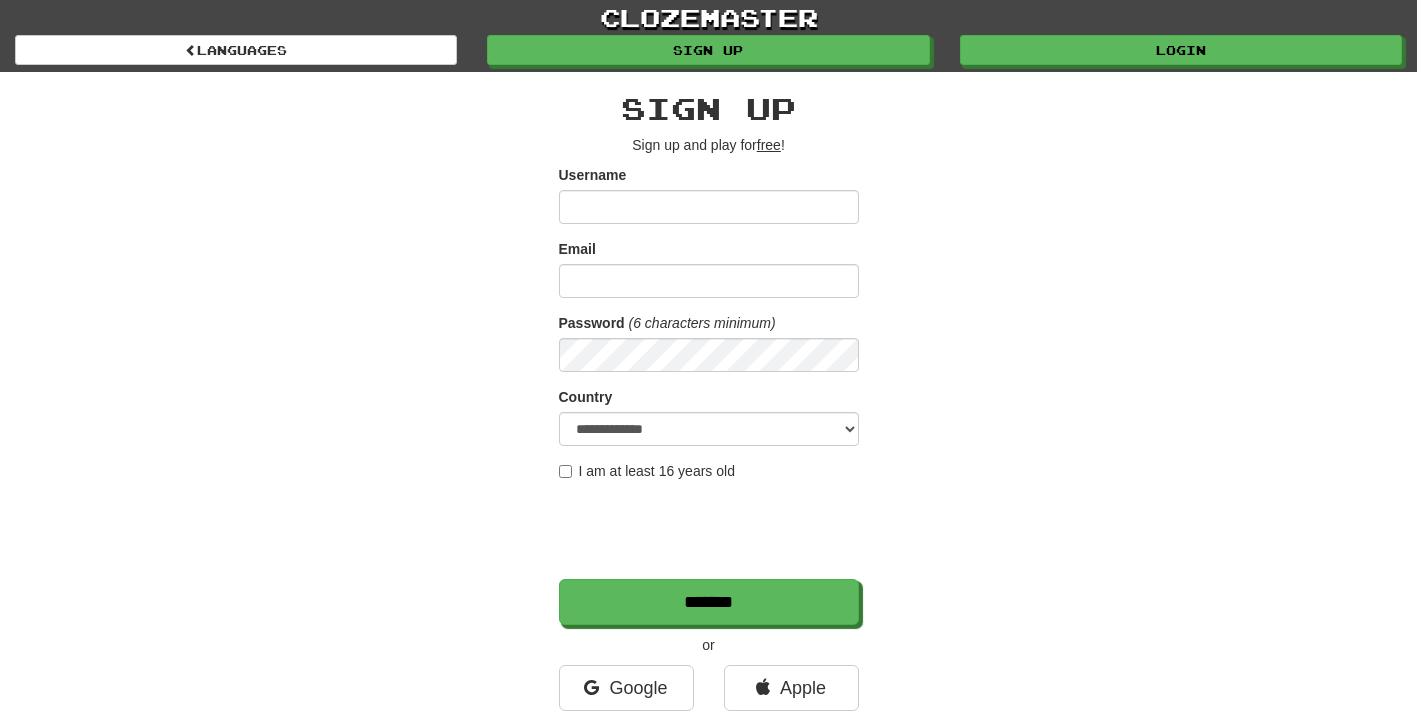 scroll, scrollTop: 0, scrollLeft: 0, axis: both 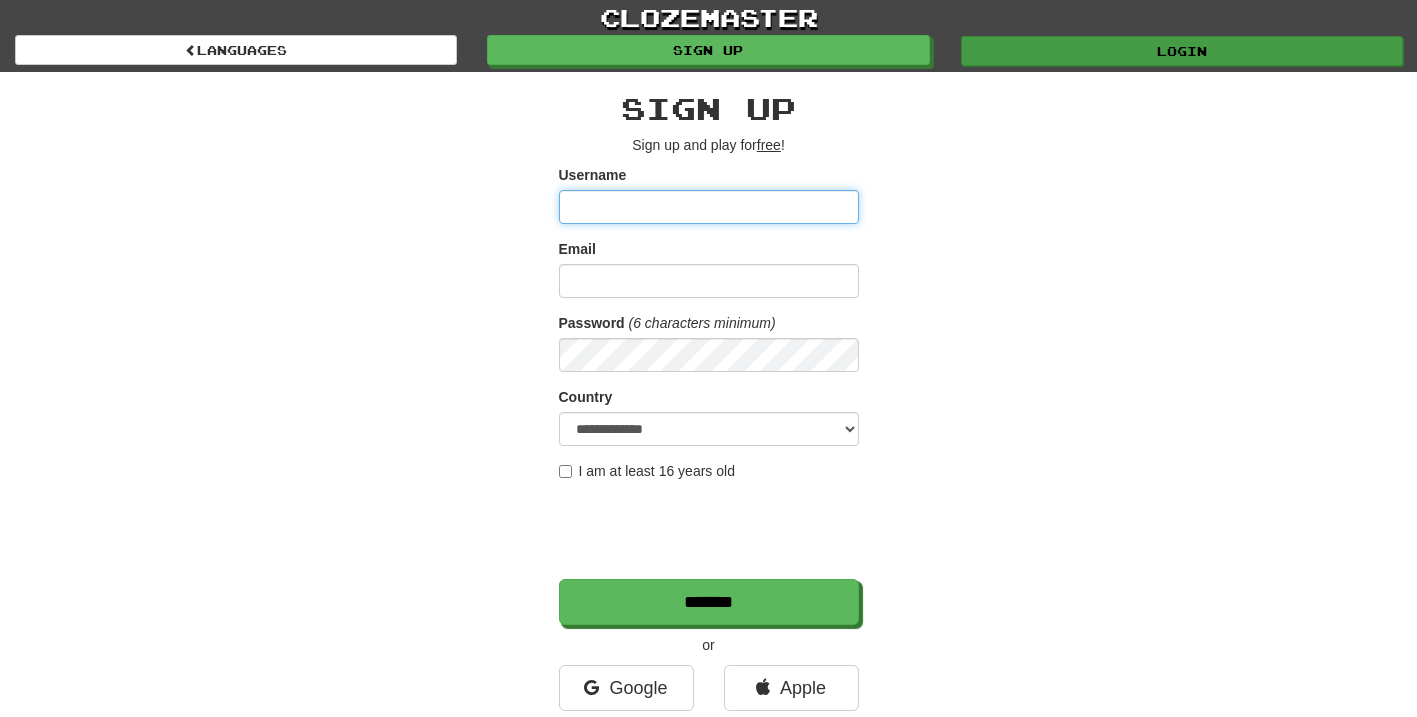 type on "******" 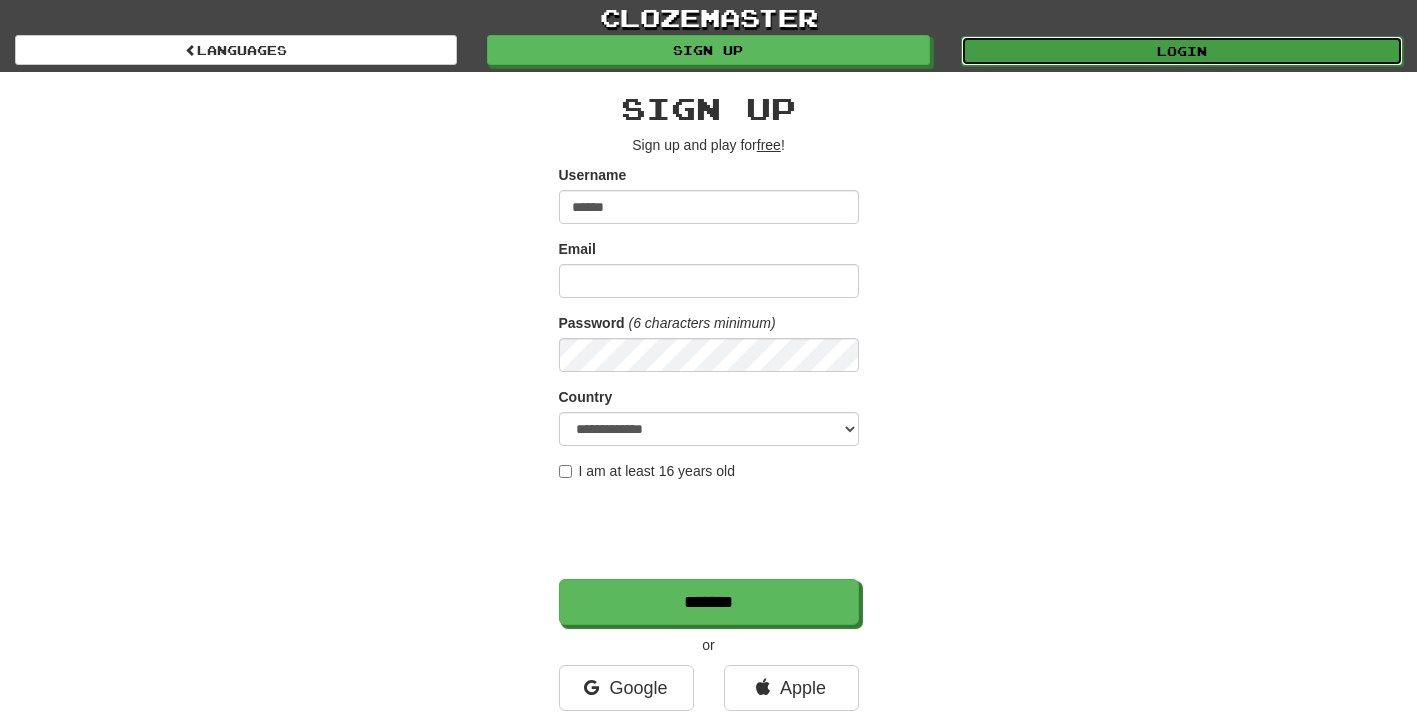 click on "Login" at bounding box center [1182, 51] 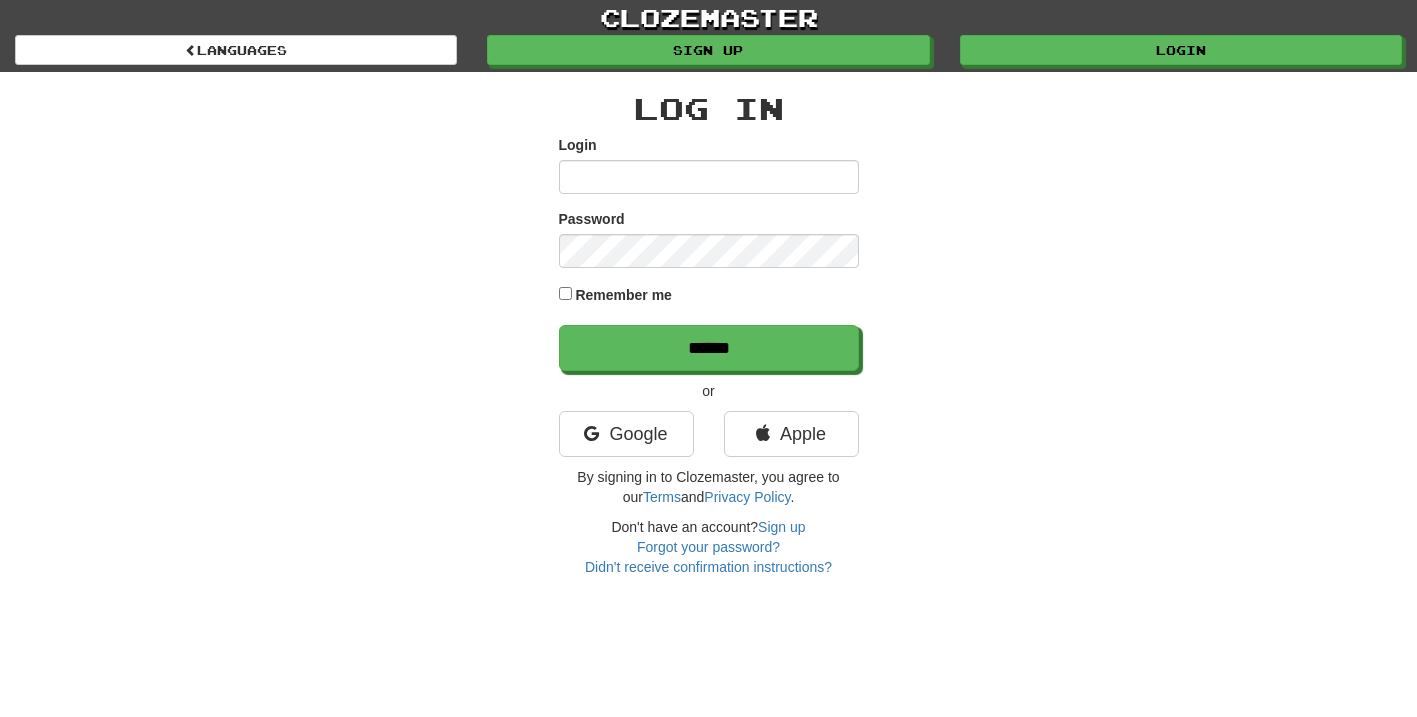 scroll, scrollTop: 0, scrollLeft: 0, axis: both 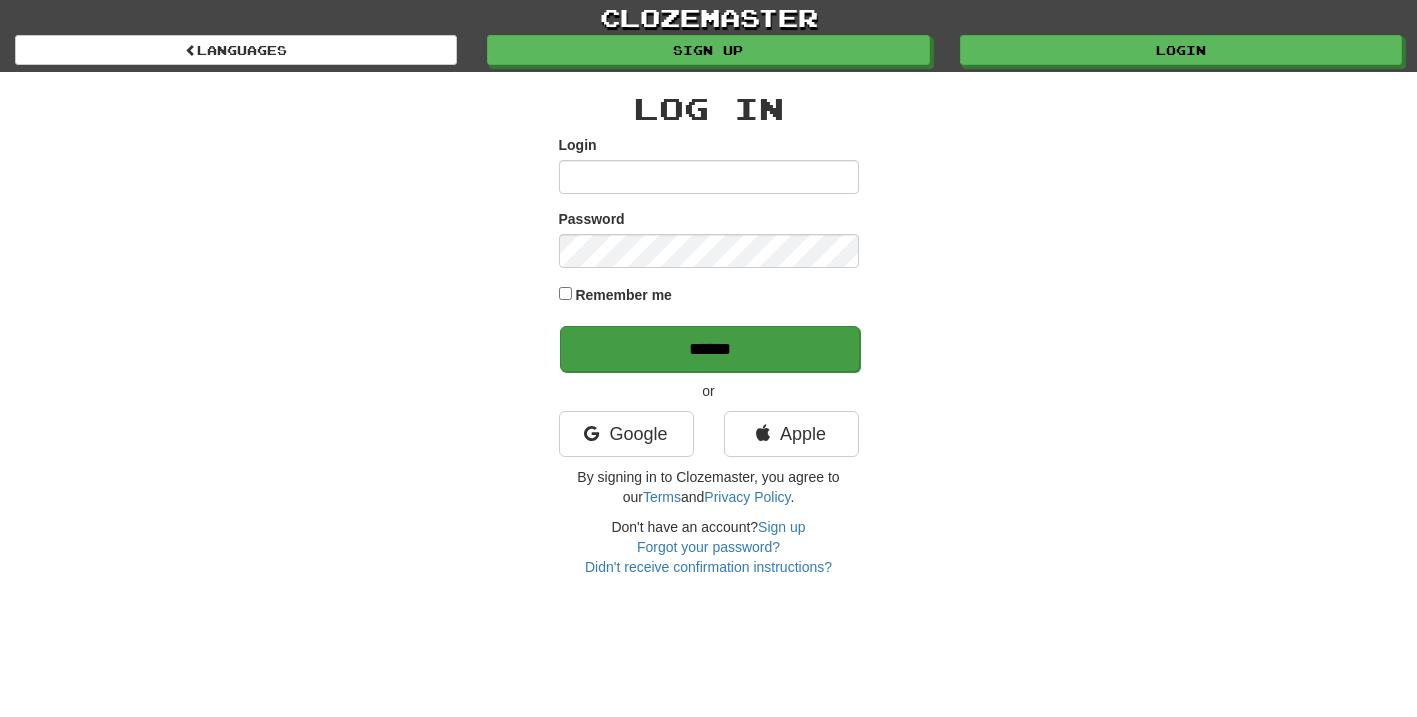 type on "******" 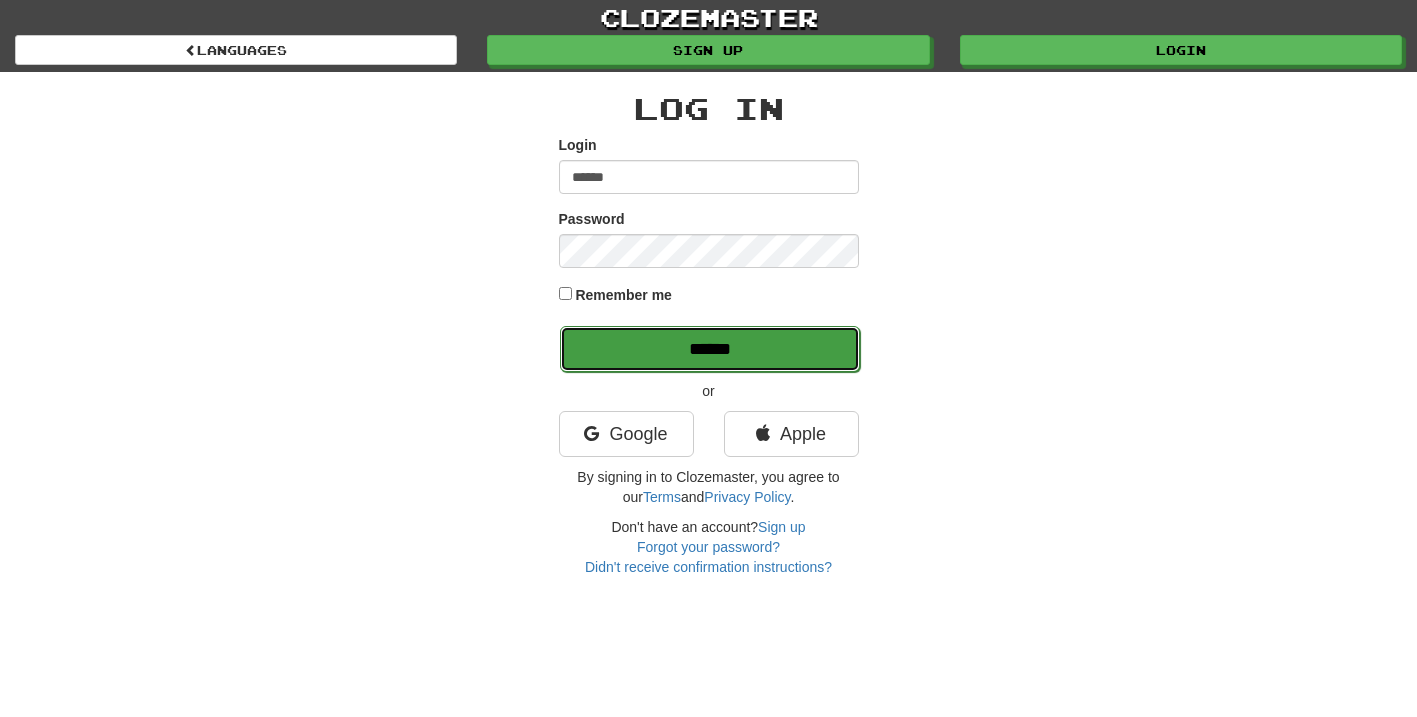 click on "******" at bounding box center [710, 349] 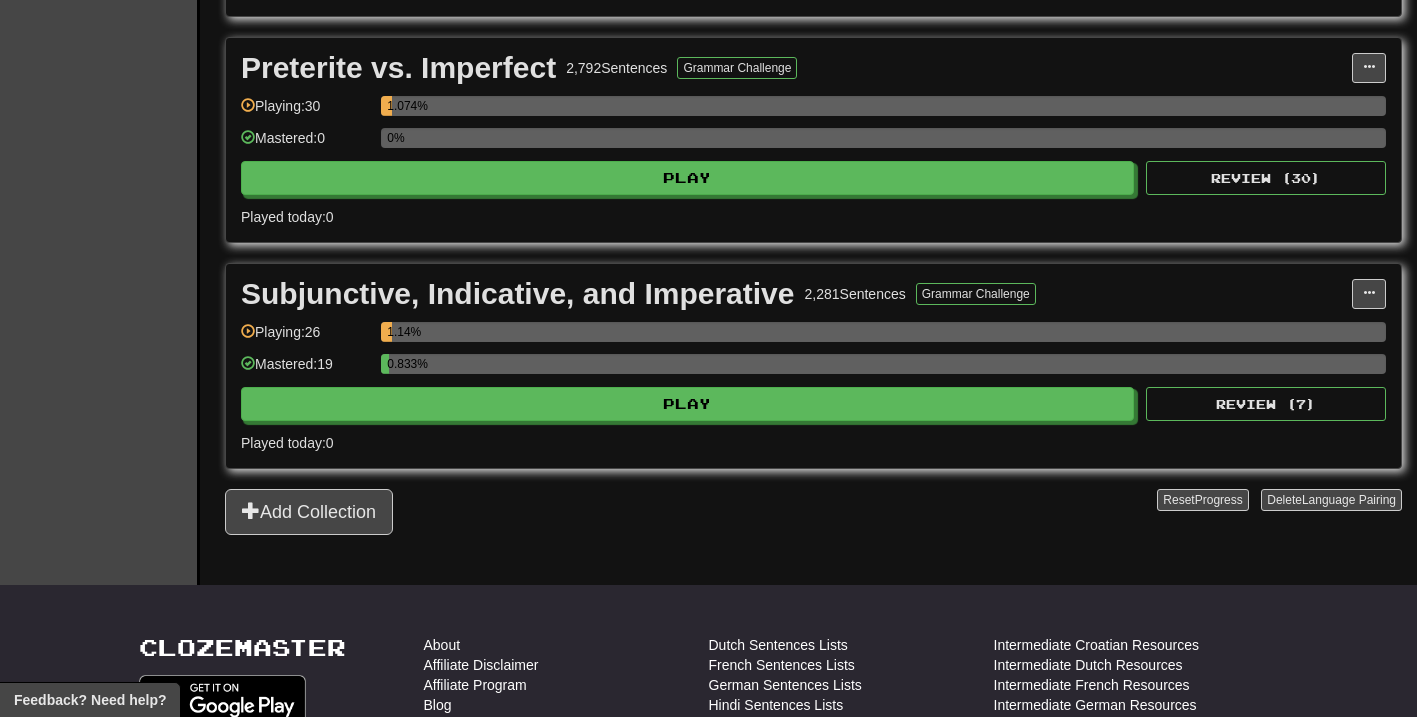 scroll, scrollTop: 0, scrollLeft: 0, axis: both 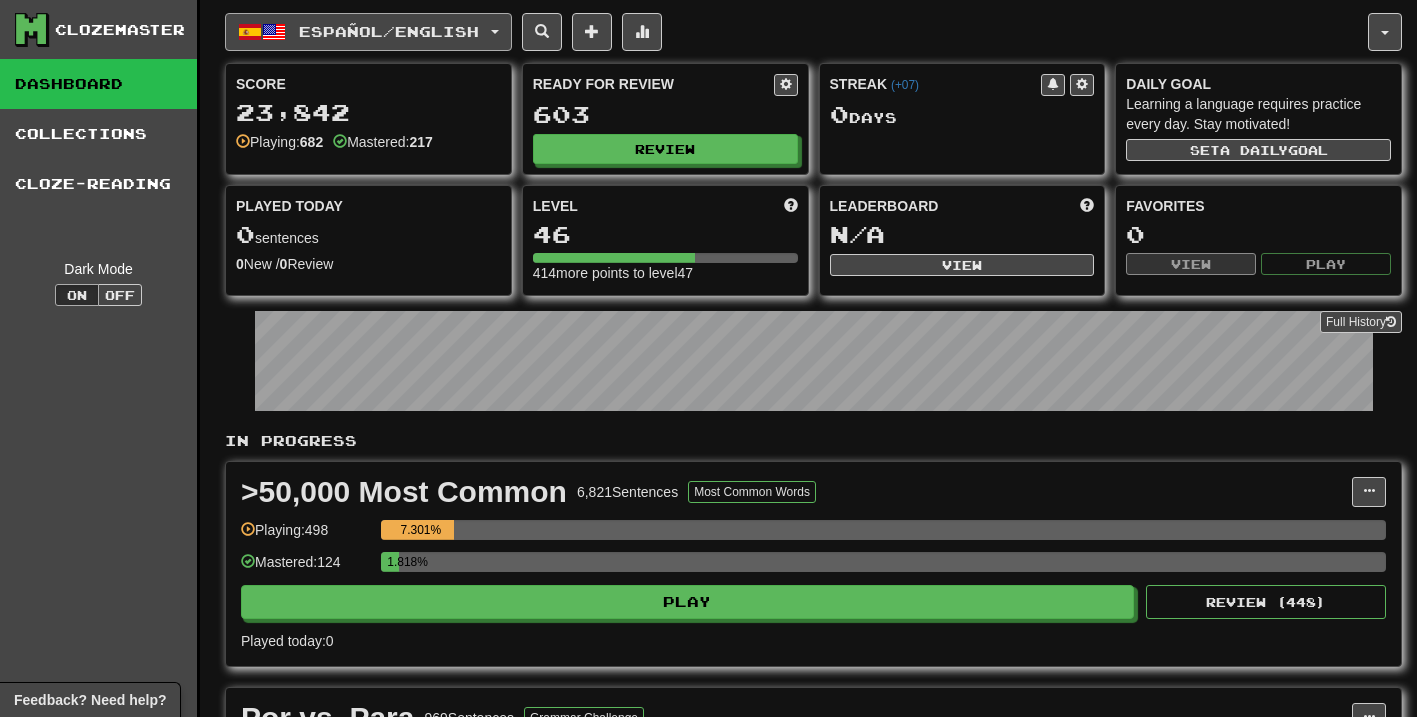 click on "Español  /  English" at bounding box center (389, 31) 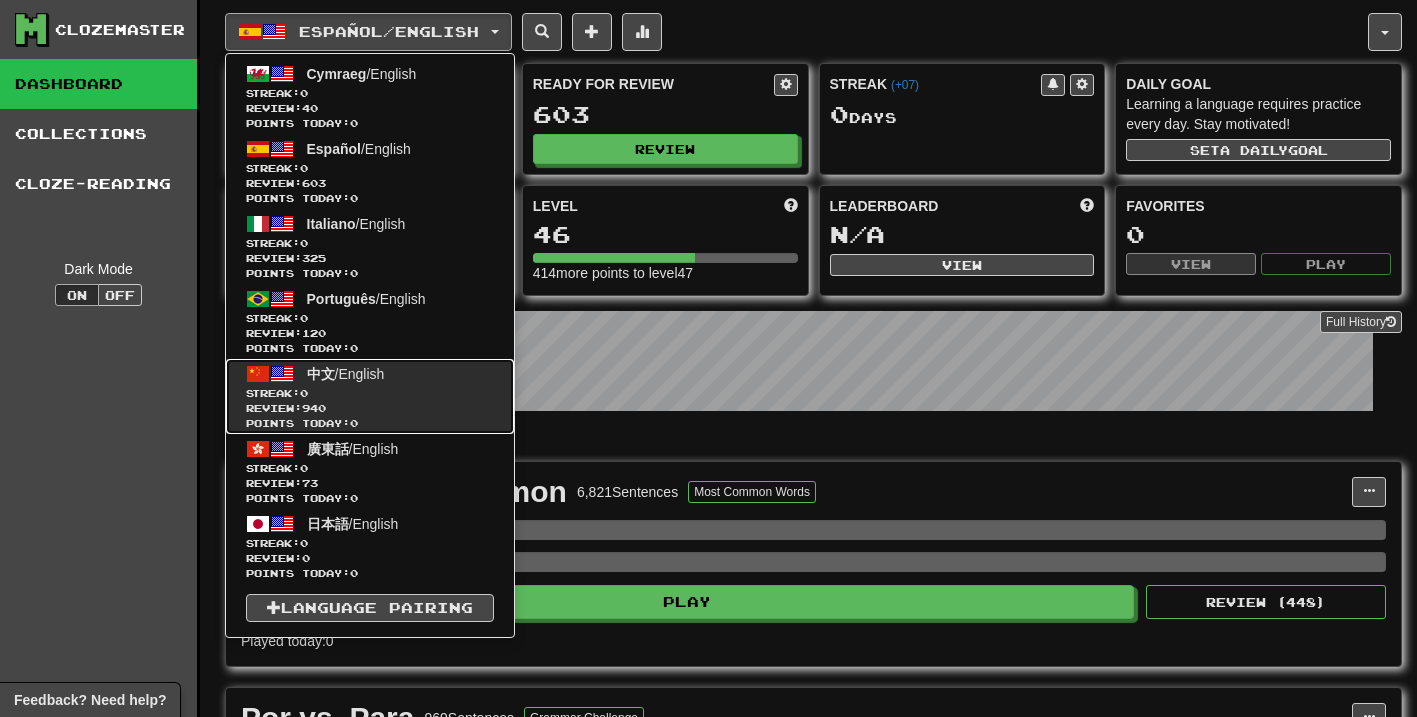 click on "Streak:  0" at bounding box center [370, 393] 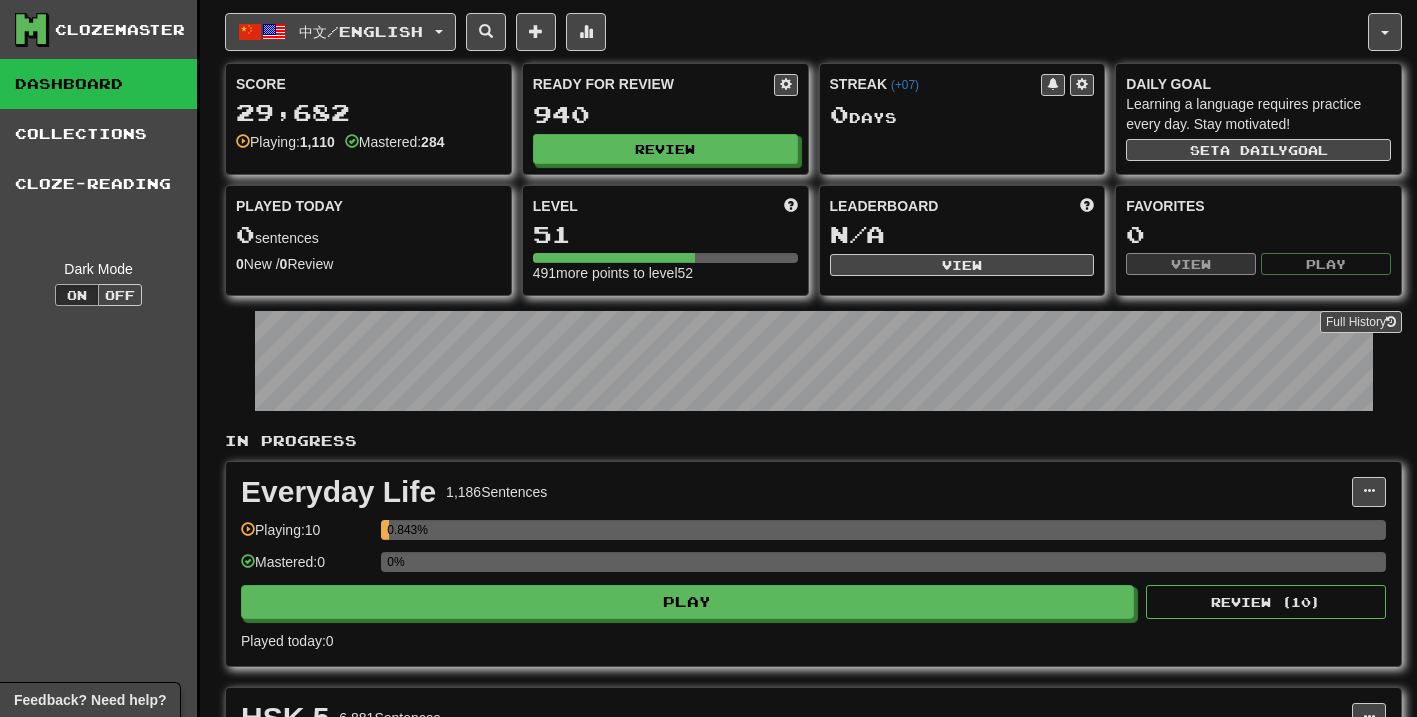 scroll, scrollTop: 489, scrollLeft: 0, axis: vertical 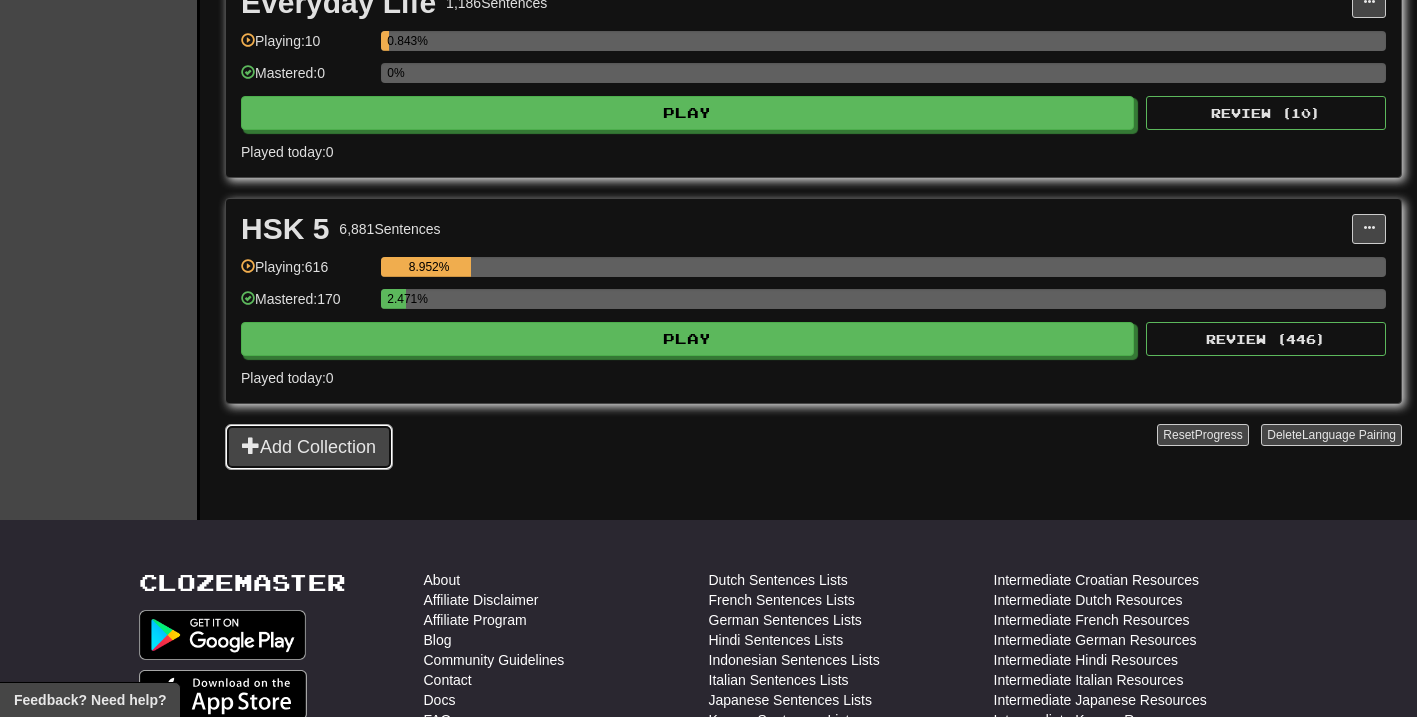 click on "Add Collection" at bounding box center [309, 447] 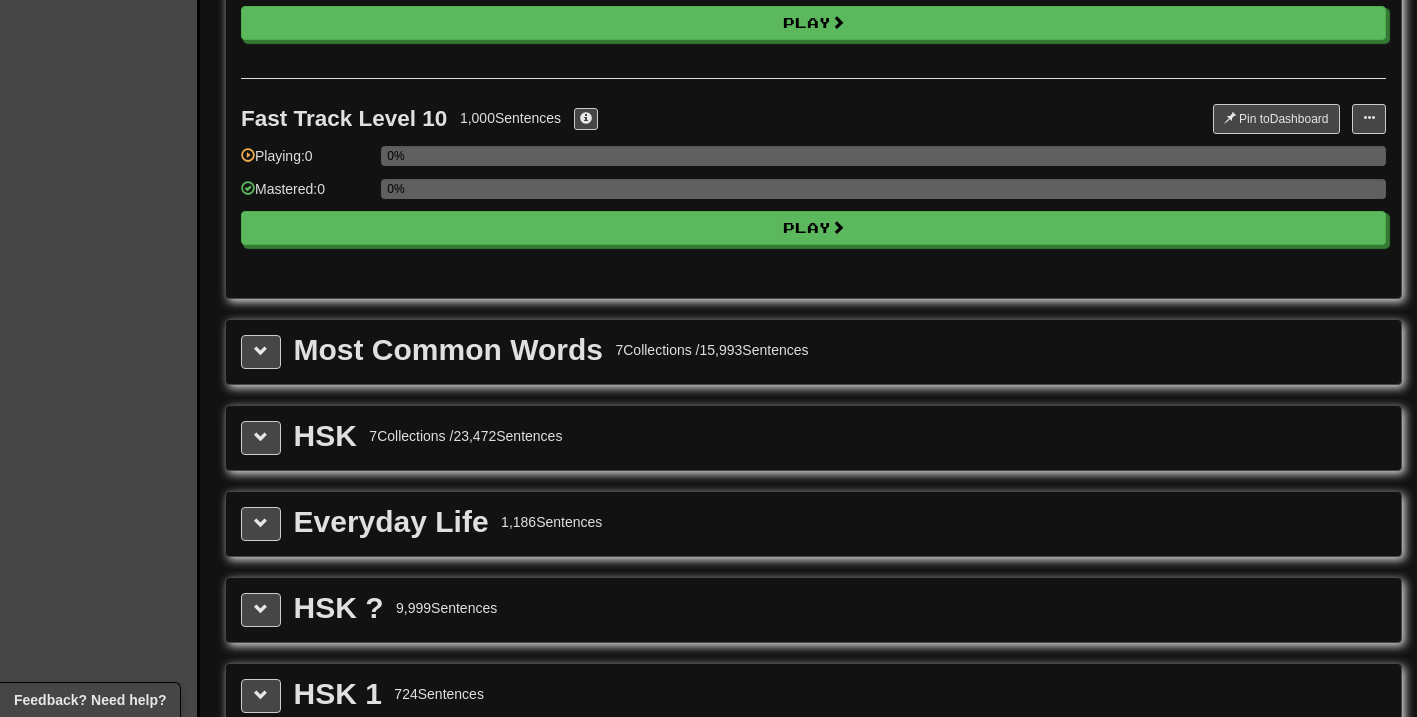 scroll, scrollTop: 2045, scrollLeft: 0, axis: vertical 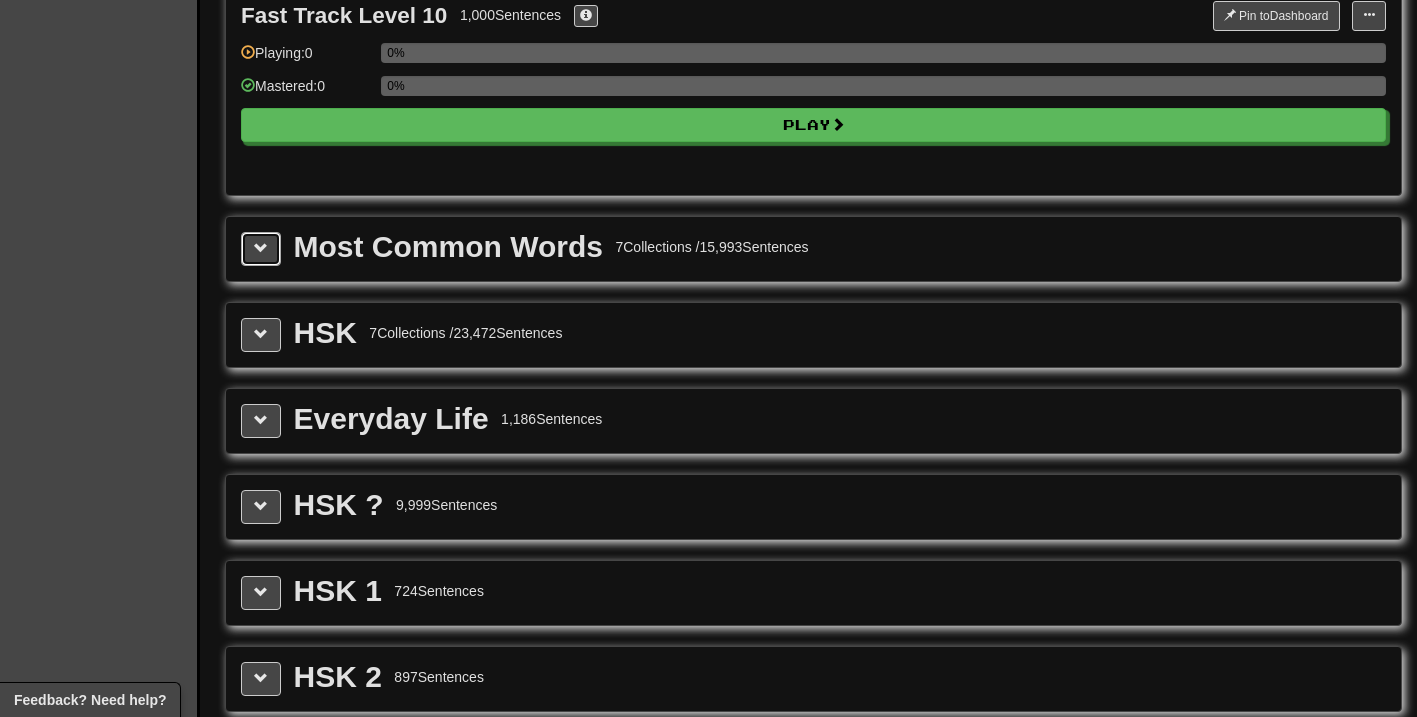 click at bounding box center (261, 248) 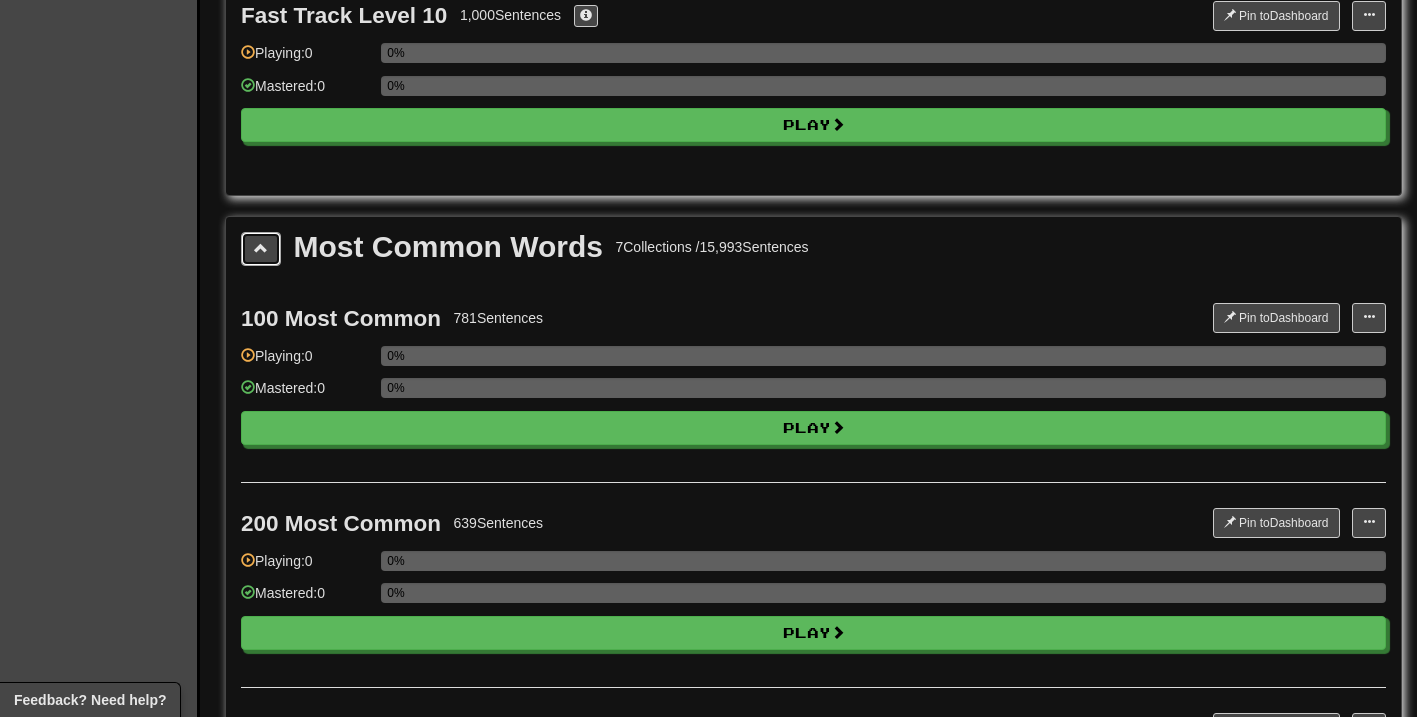 click at bounding box center (261, 248) 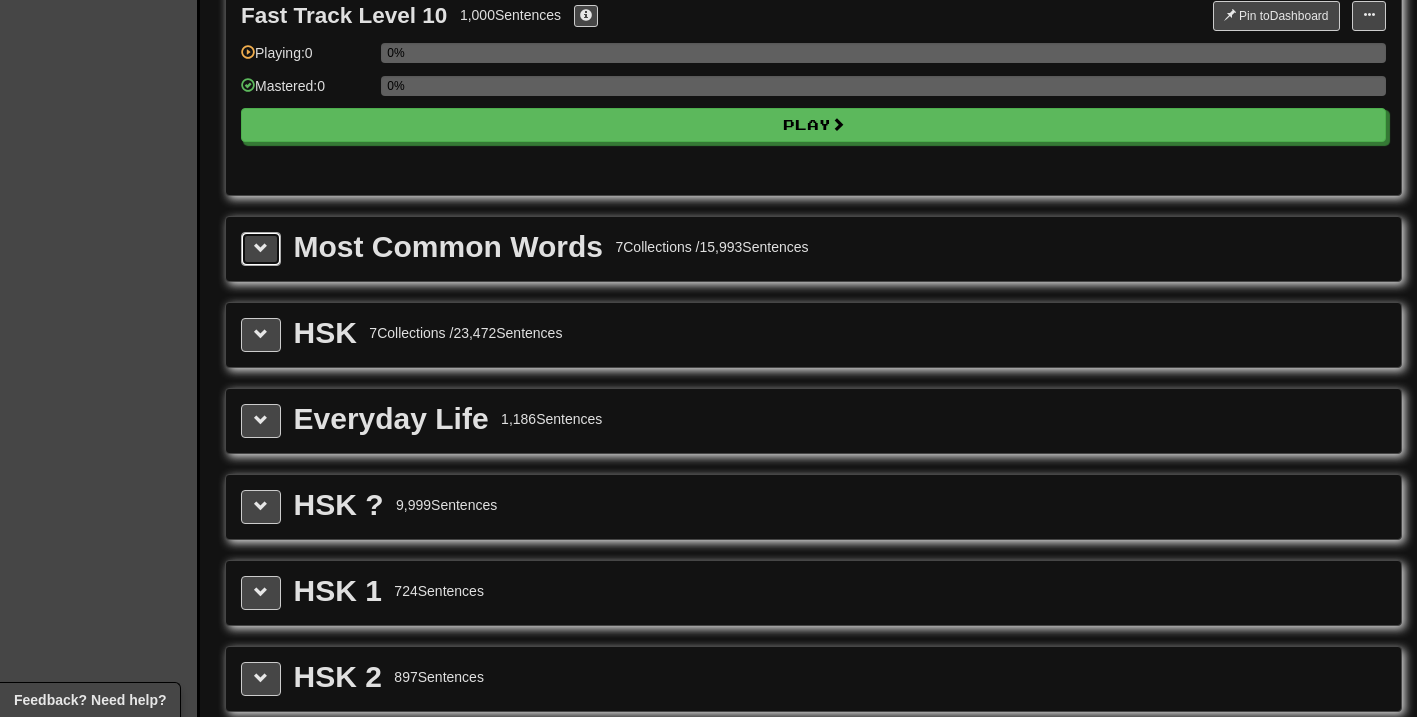 click at bounding box center [261, 248] 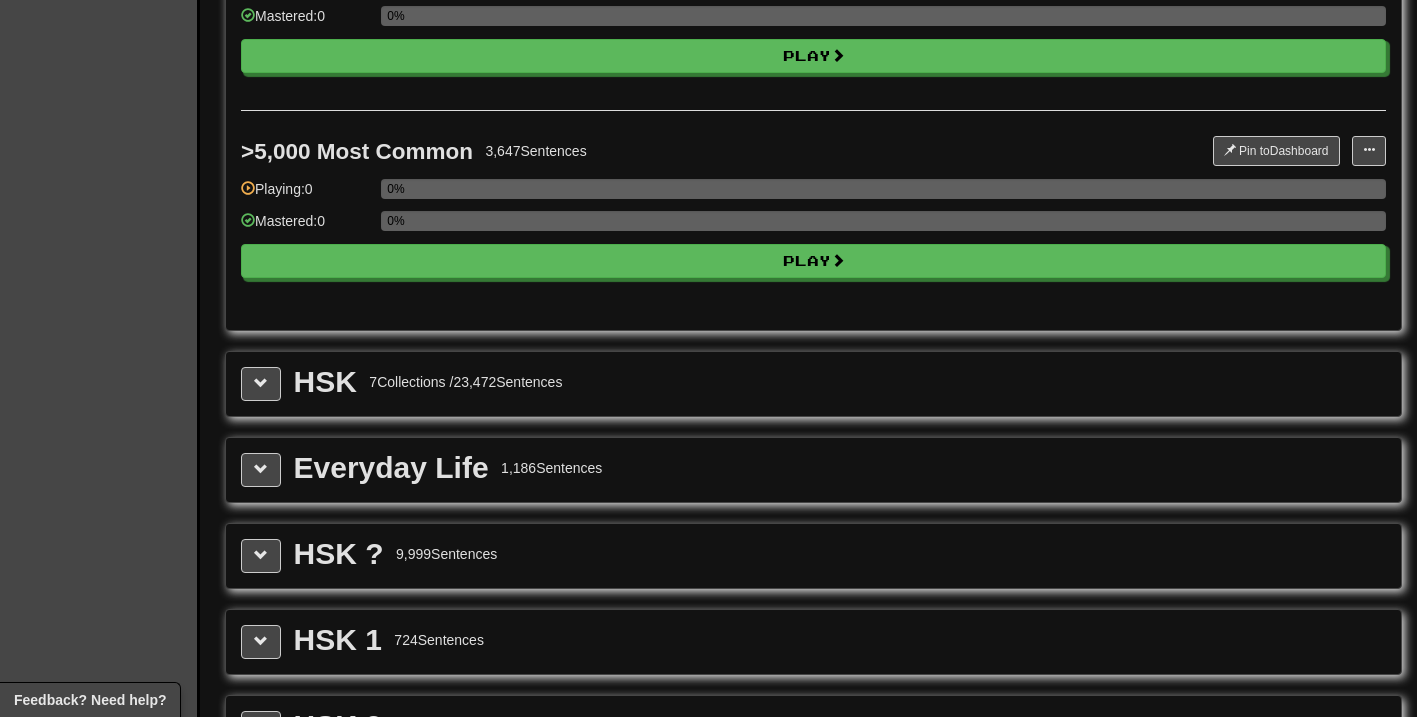 scroll, scrollTop: 3764, scrollLeft: 0, axis: vertical 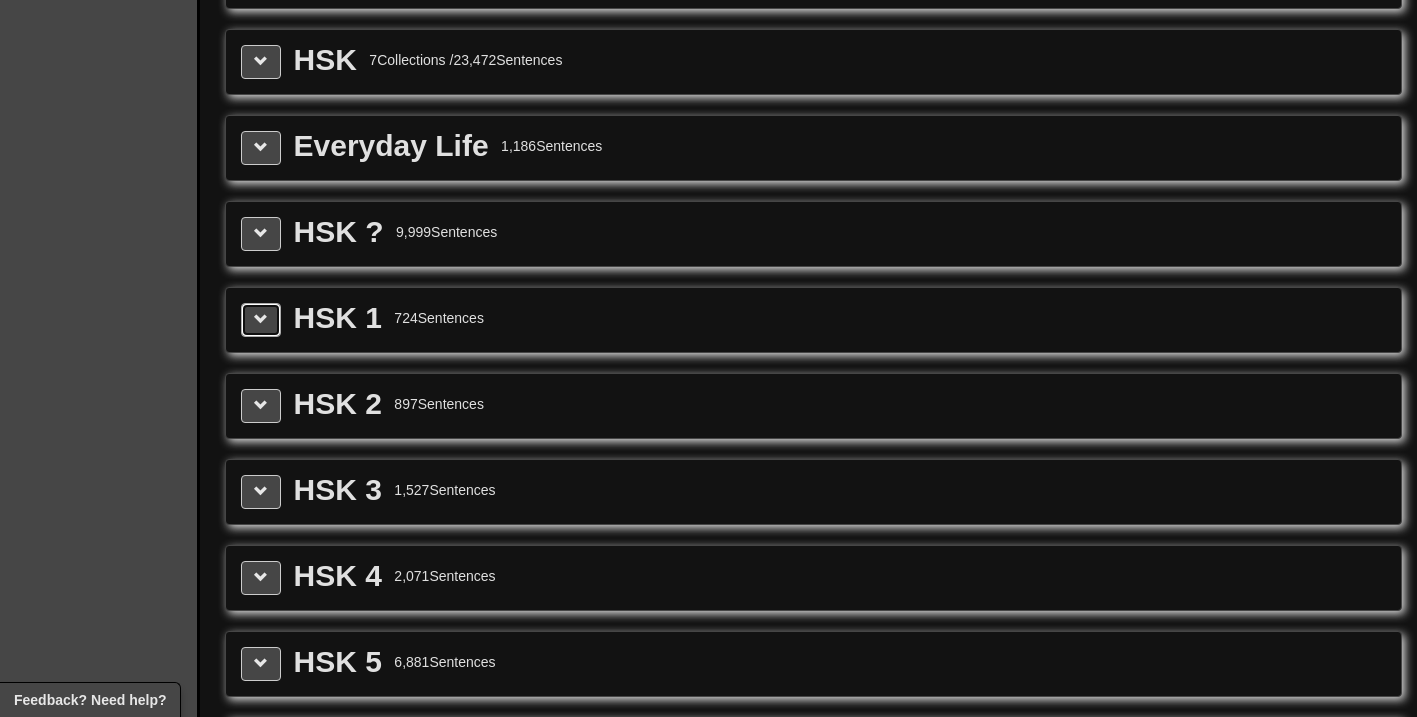 click at bounding box center [261, 319] 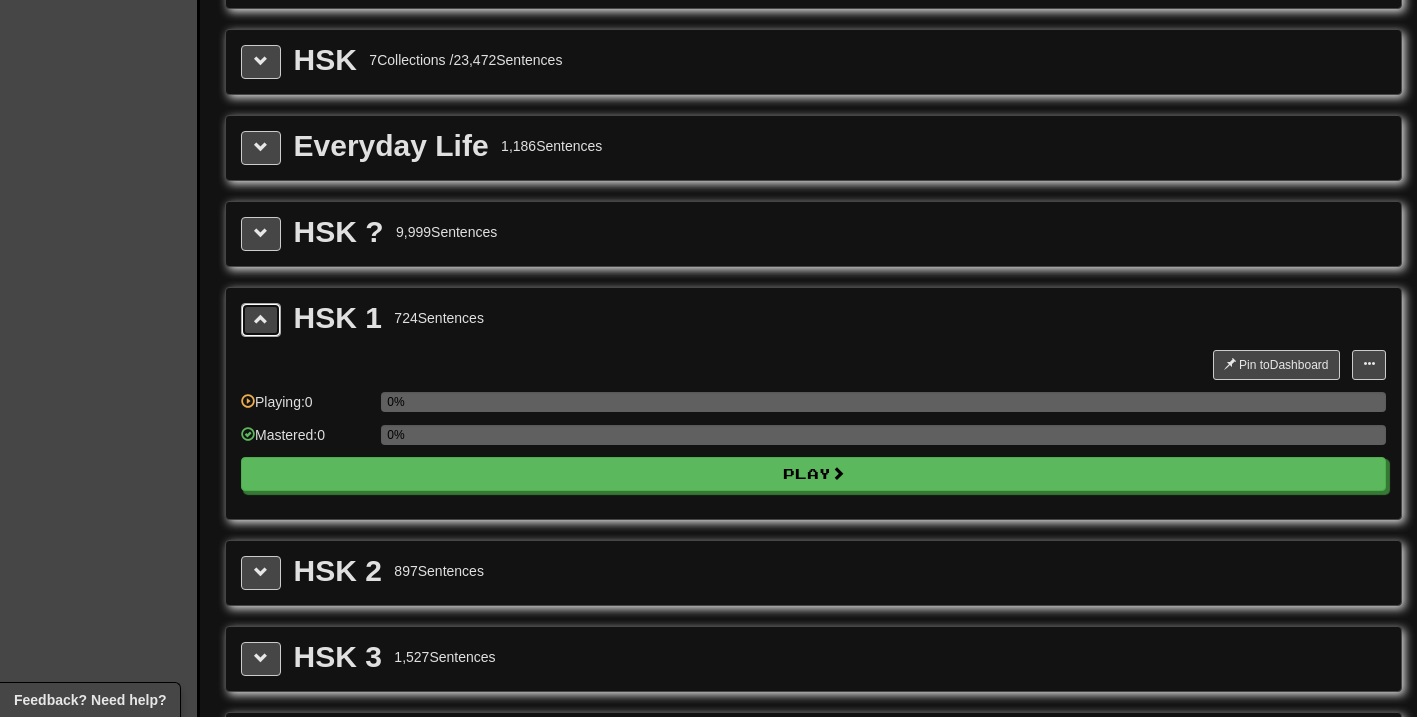 click at bounding box center (261, 319) 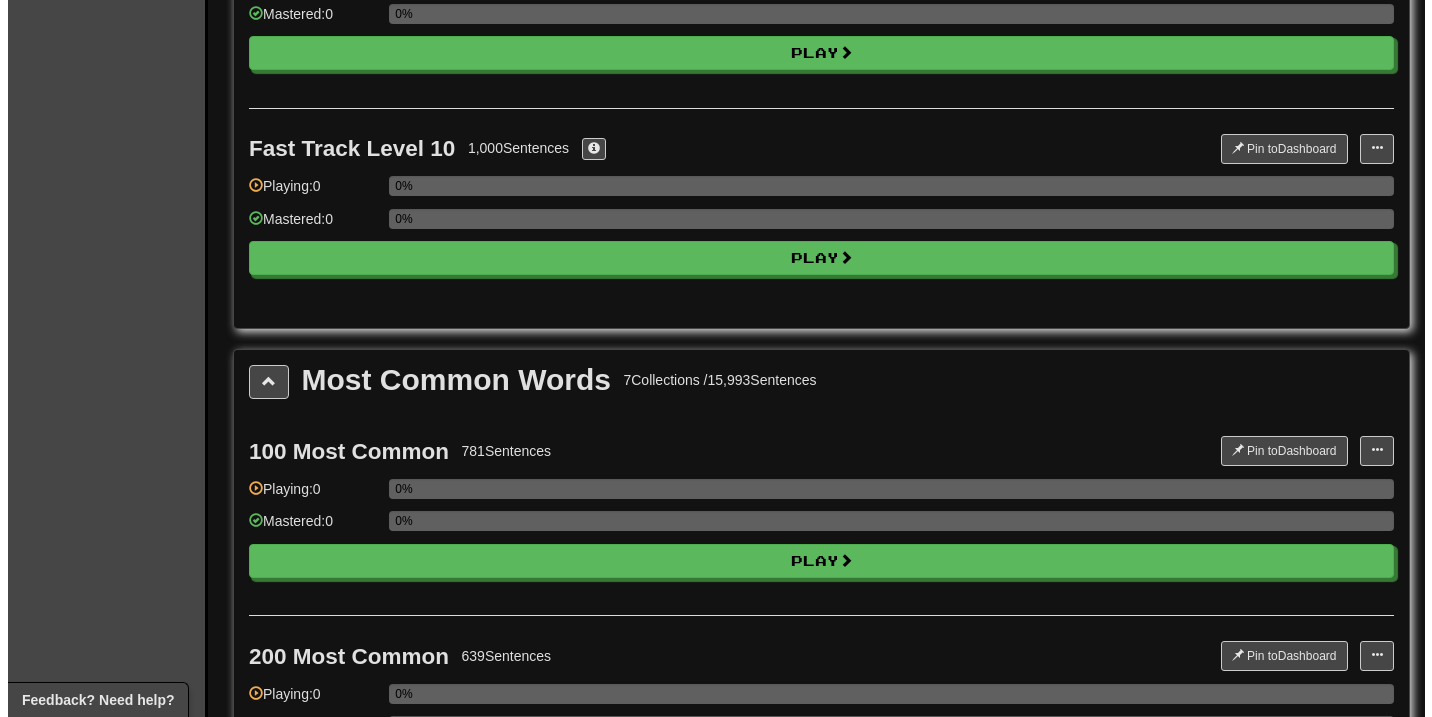 scroll, scrollTop: 1991, scrollLeft: 0, axis: vertical 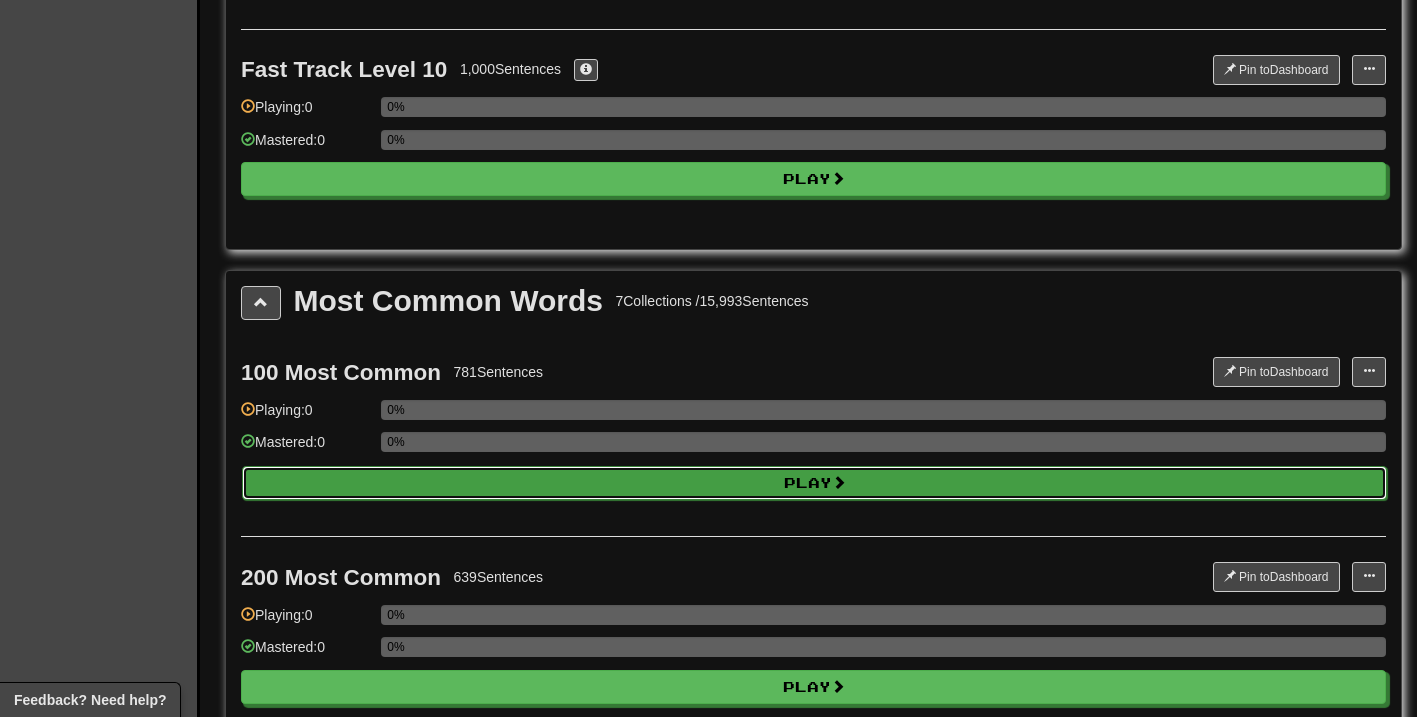 click on "Play" at bounding box center [814, 483] 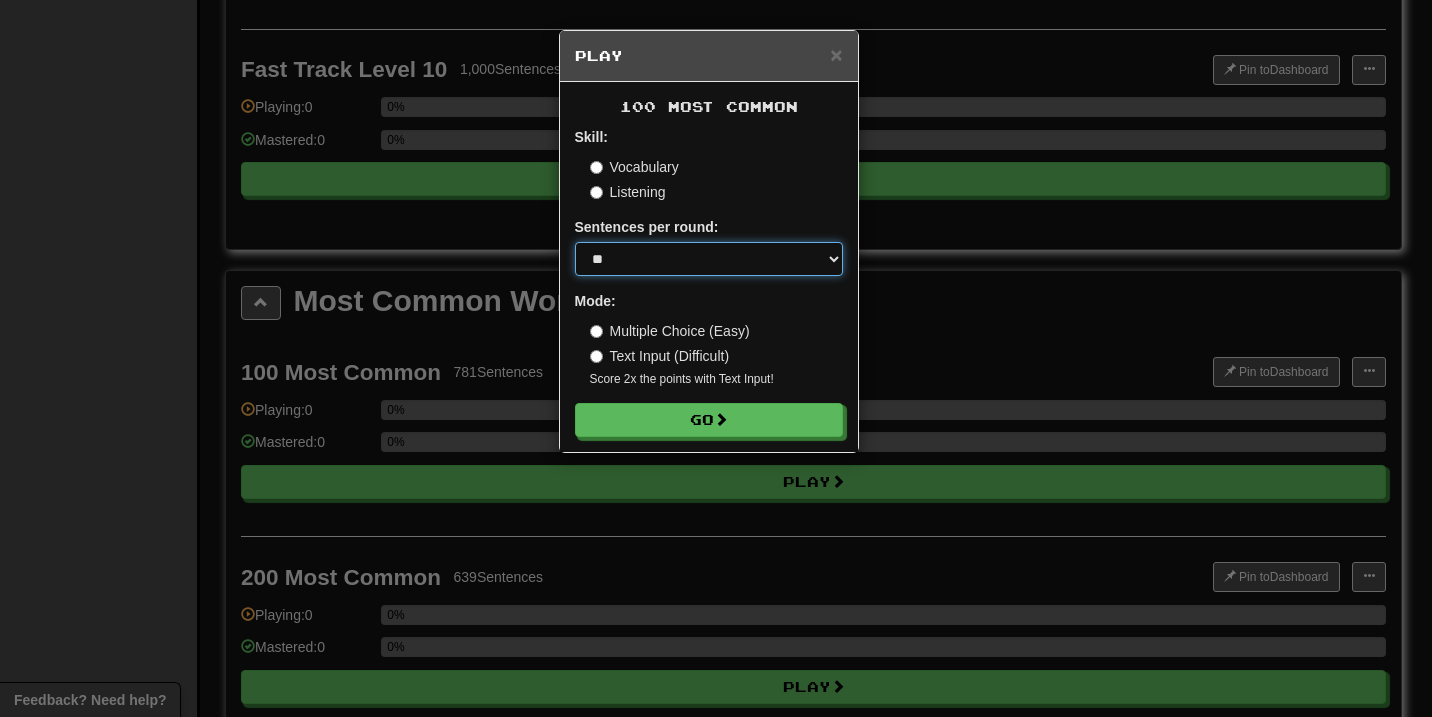 click on "* ** ** ** ** ** *** ********" at bounding box center [709, 259] 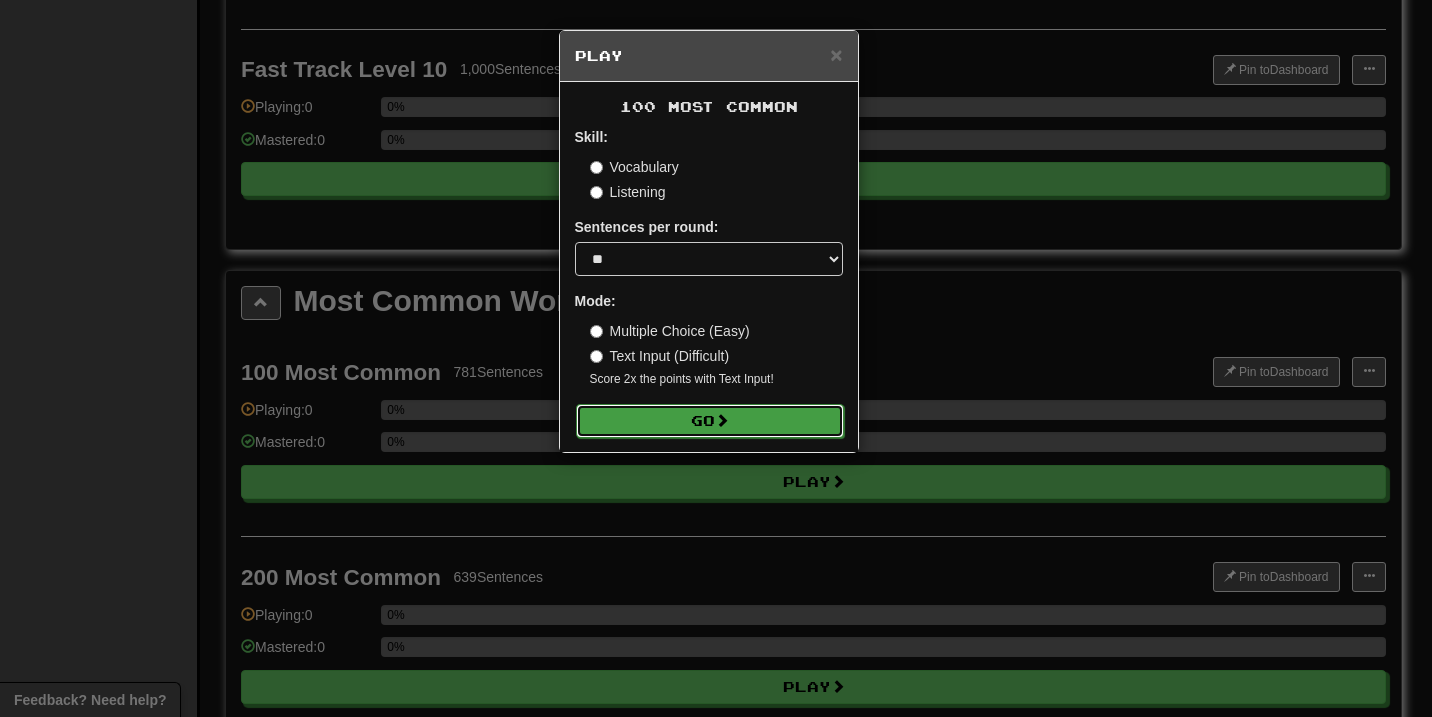 click on "Go" at bounding box center [710, 421] 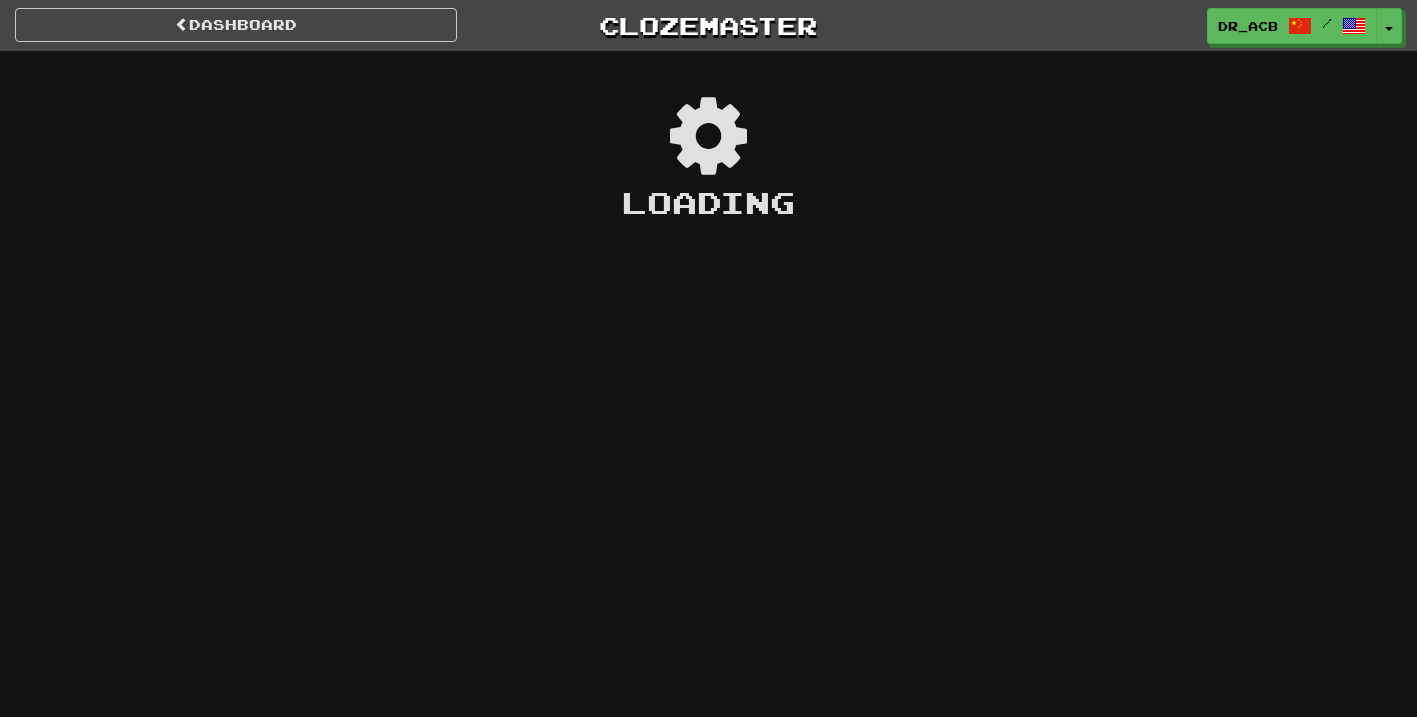 scroll, scrollTop: 0, scrollLeft: 0, axis: both 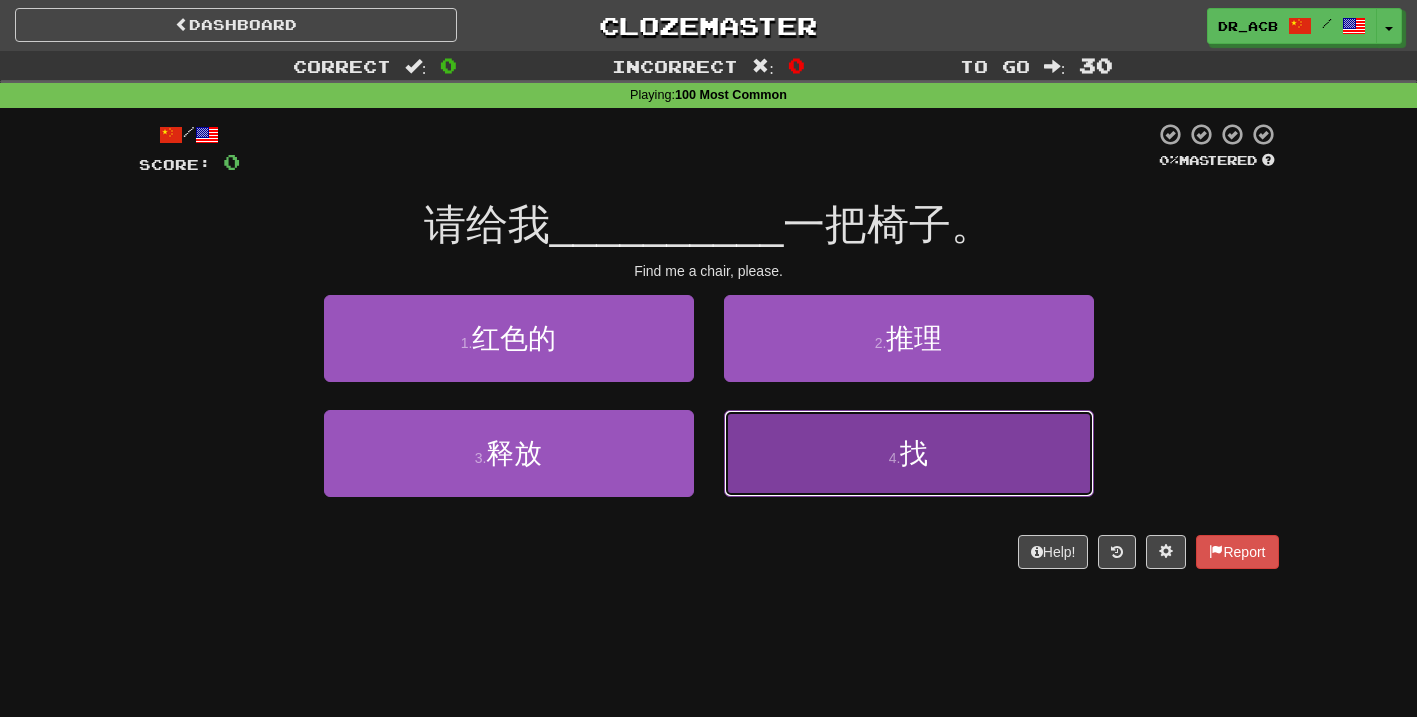 click on "4 .  找" at bounding box center (909, 453) 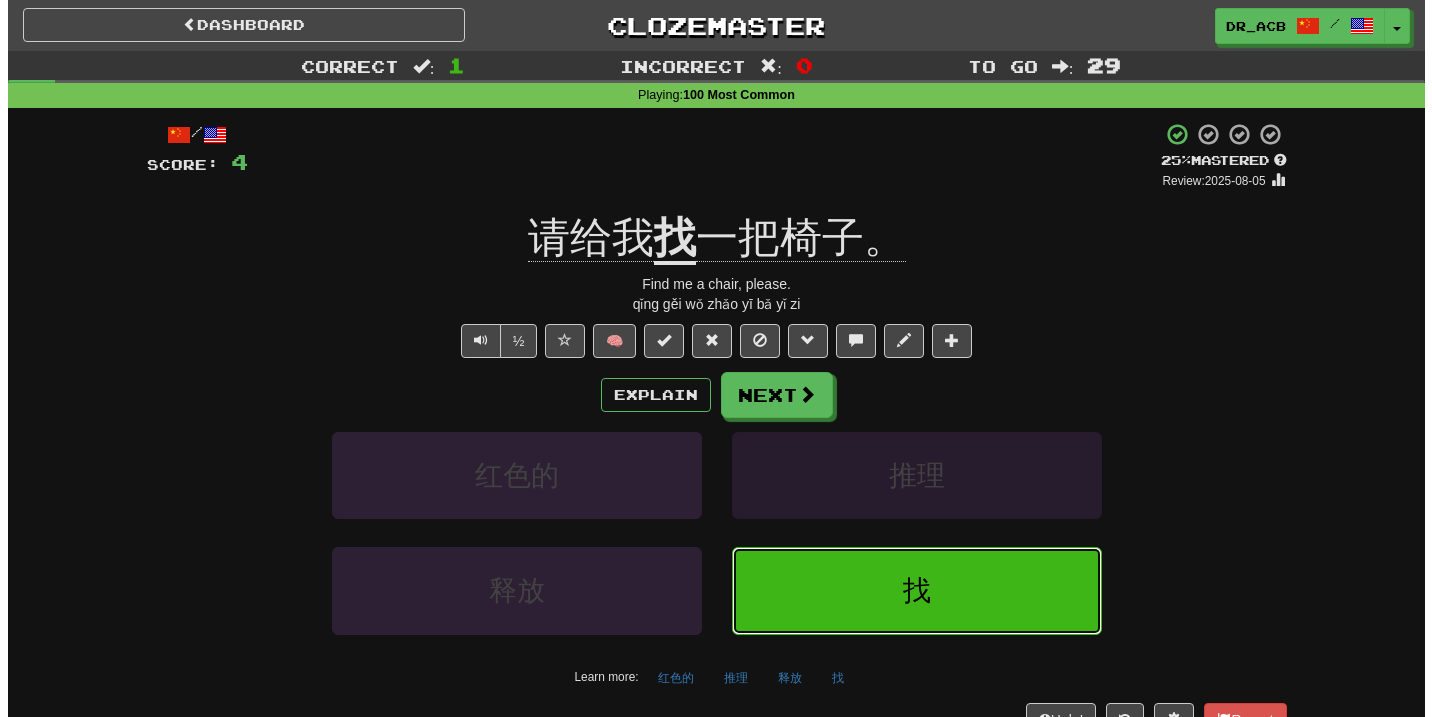 scroll, scrollTop: 222, scrollLeft: 0, axis: vertical 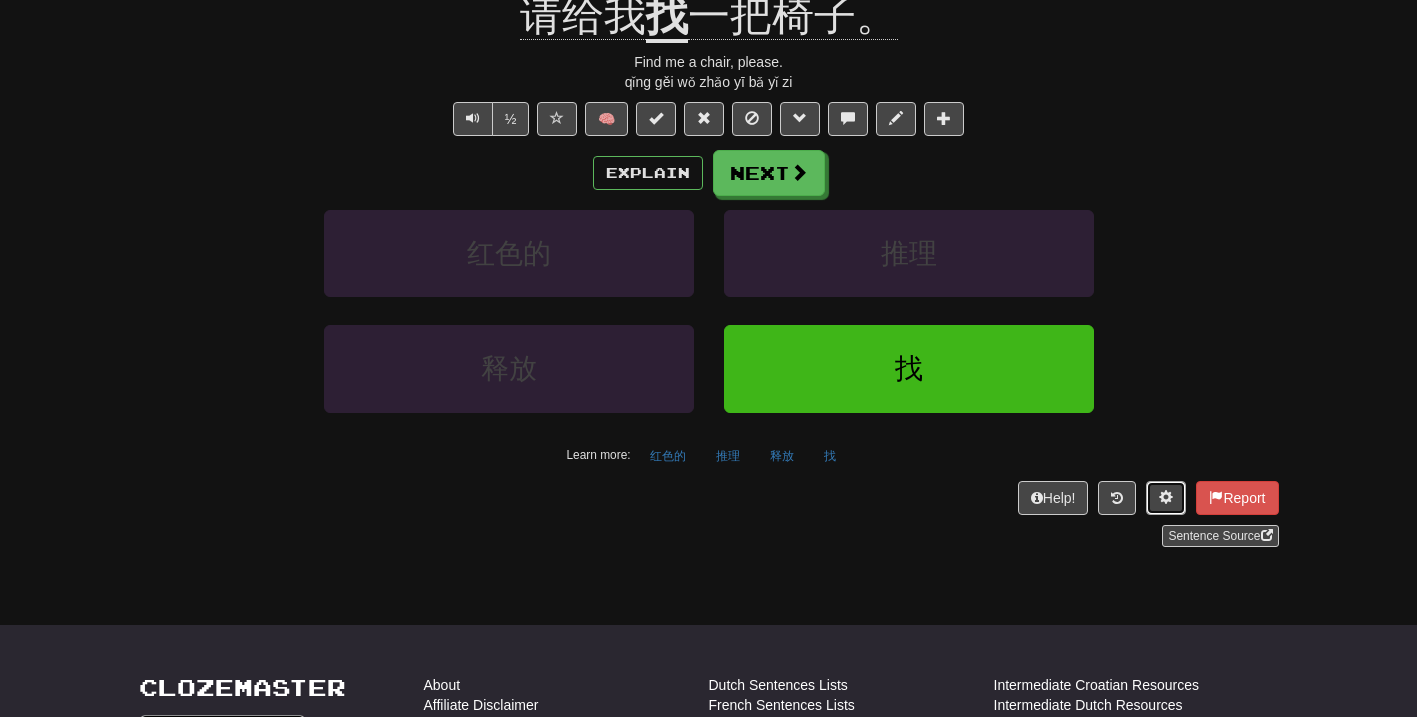 click at bounding box center (1166, 497) 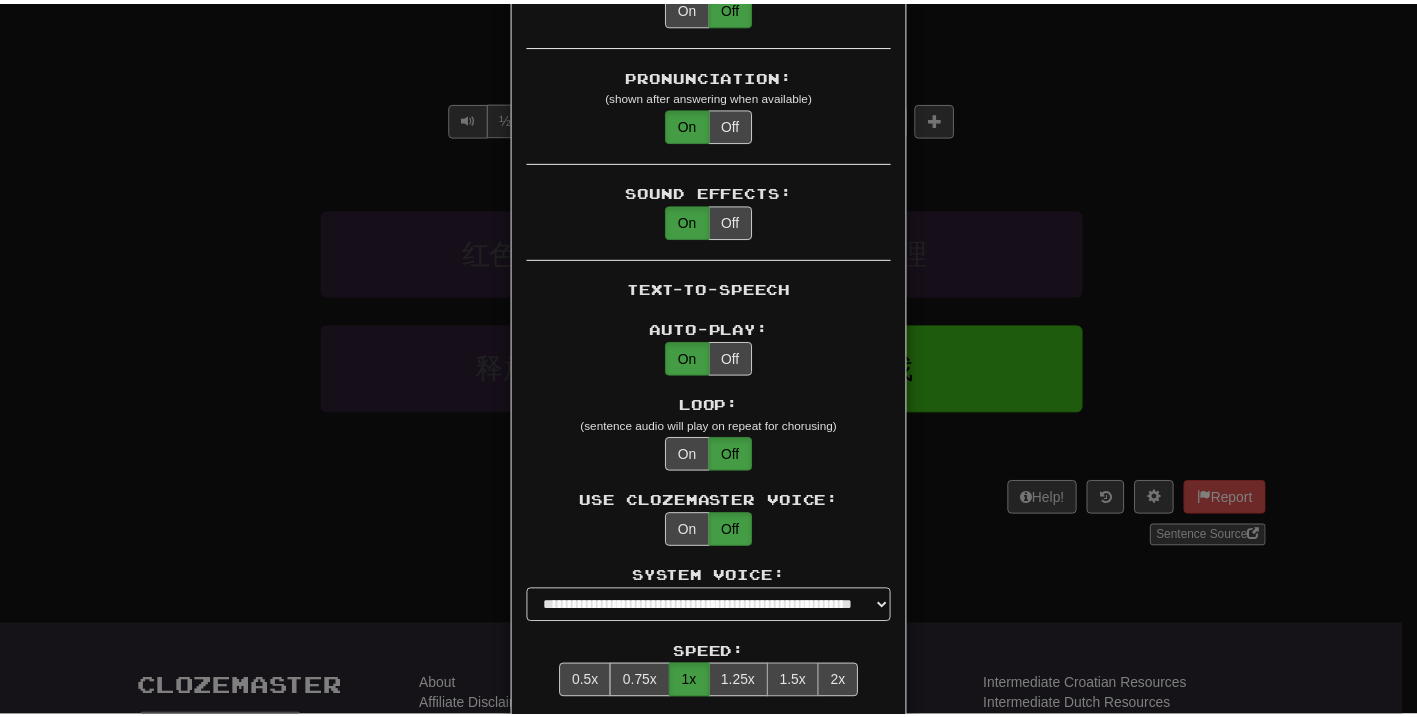 scroll, scrollTop: 821, scrollLeft: 0, axis: vertical 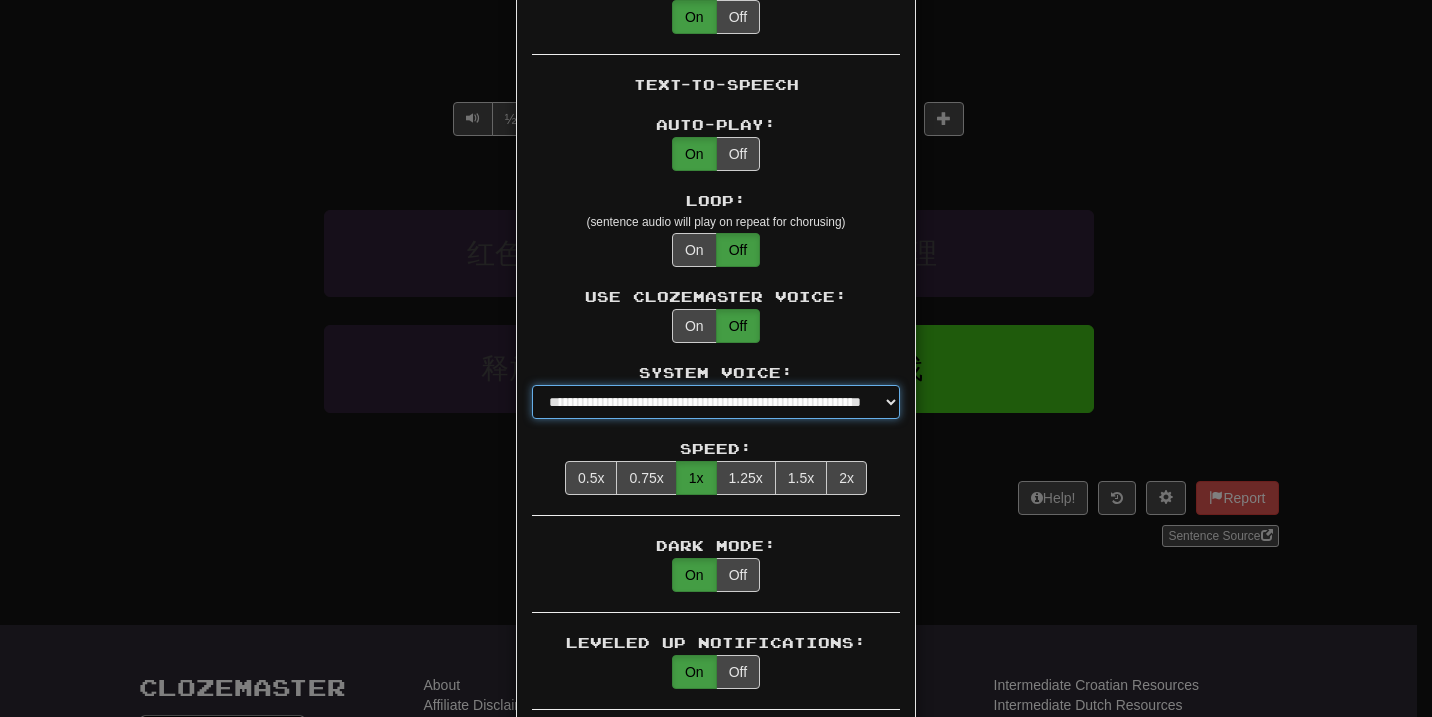 click on "**********" at bounding box center (716, 402) 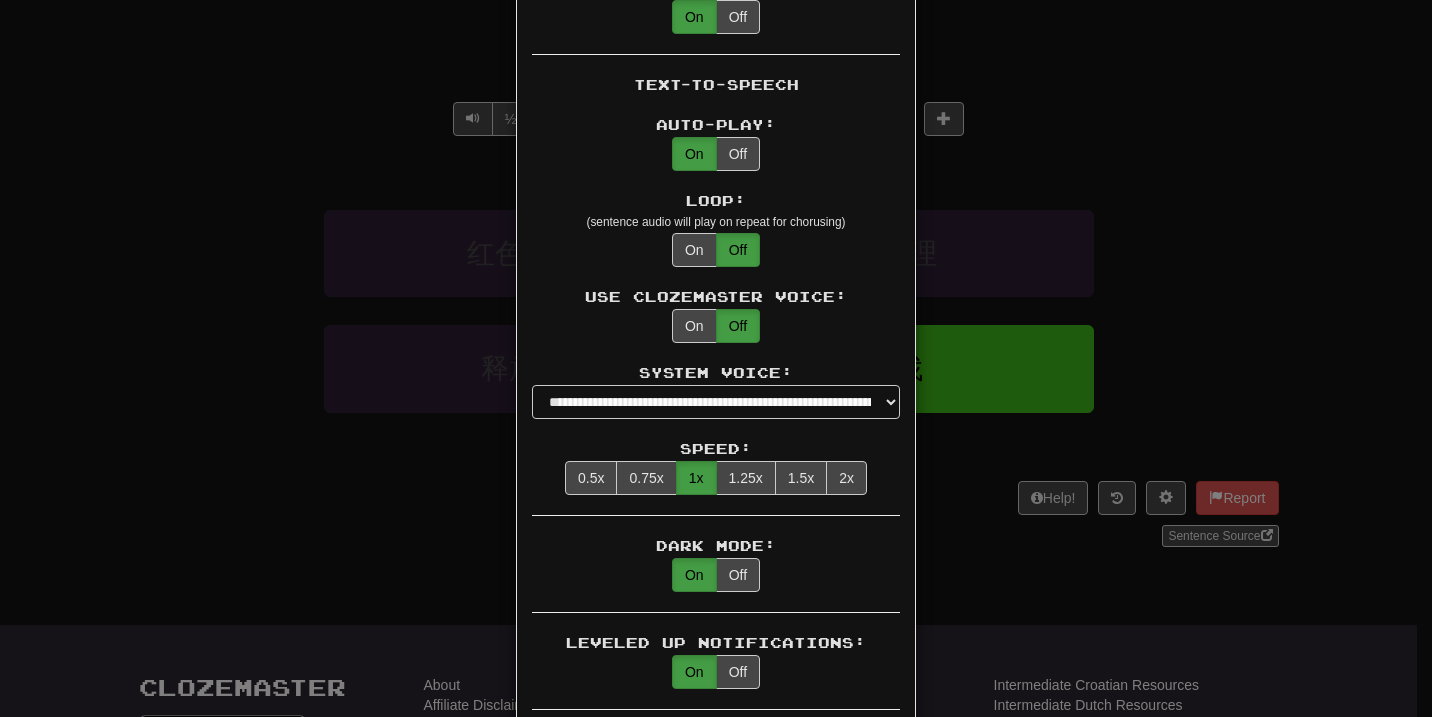 click on "**********" at bounding box center (716, 358) 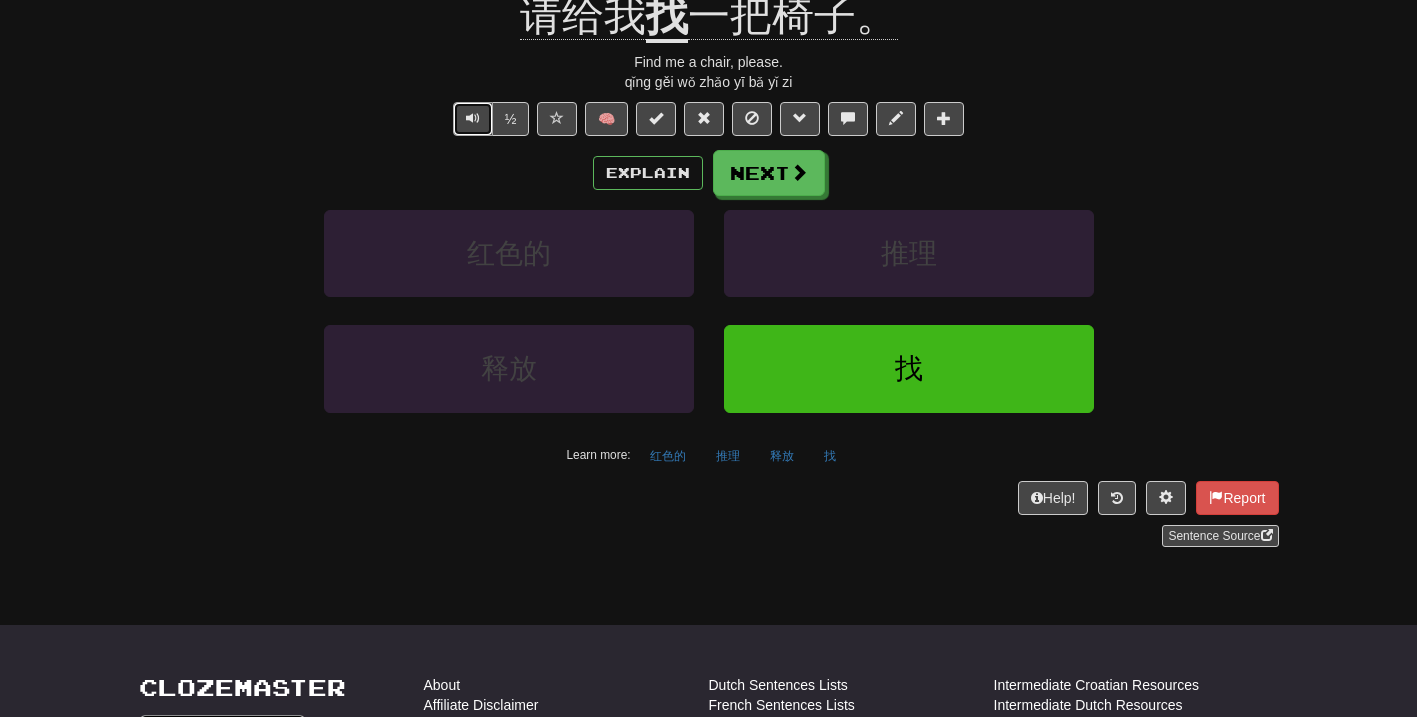 click at bounding box center (473, 118) 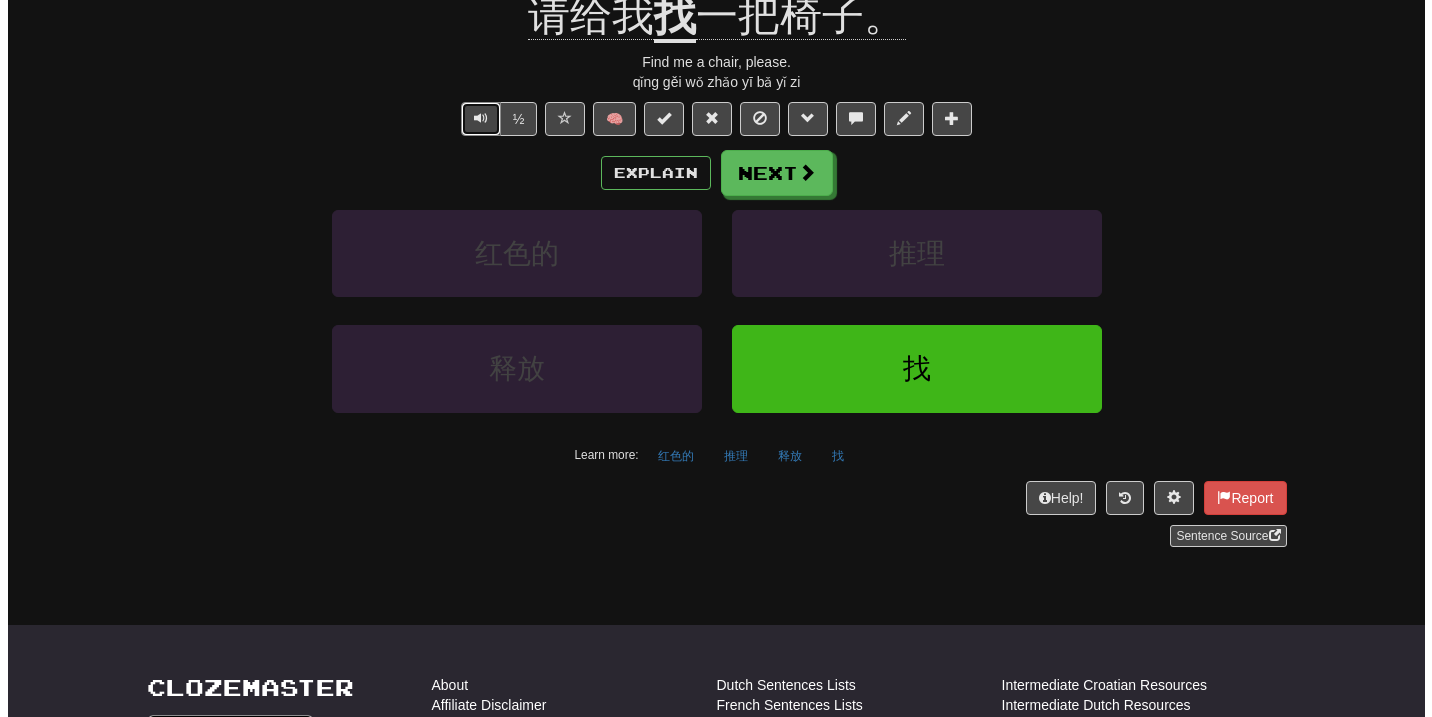 scroll, scrollTop: 197, scrollLeft: 0, axis: vertical 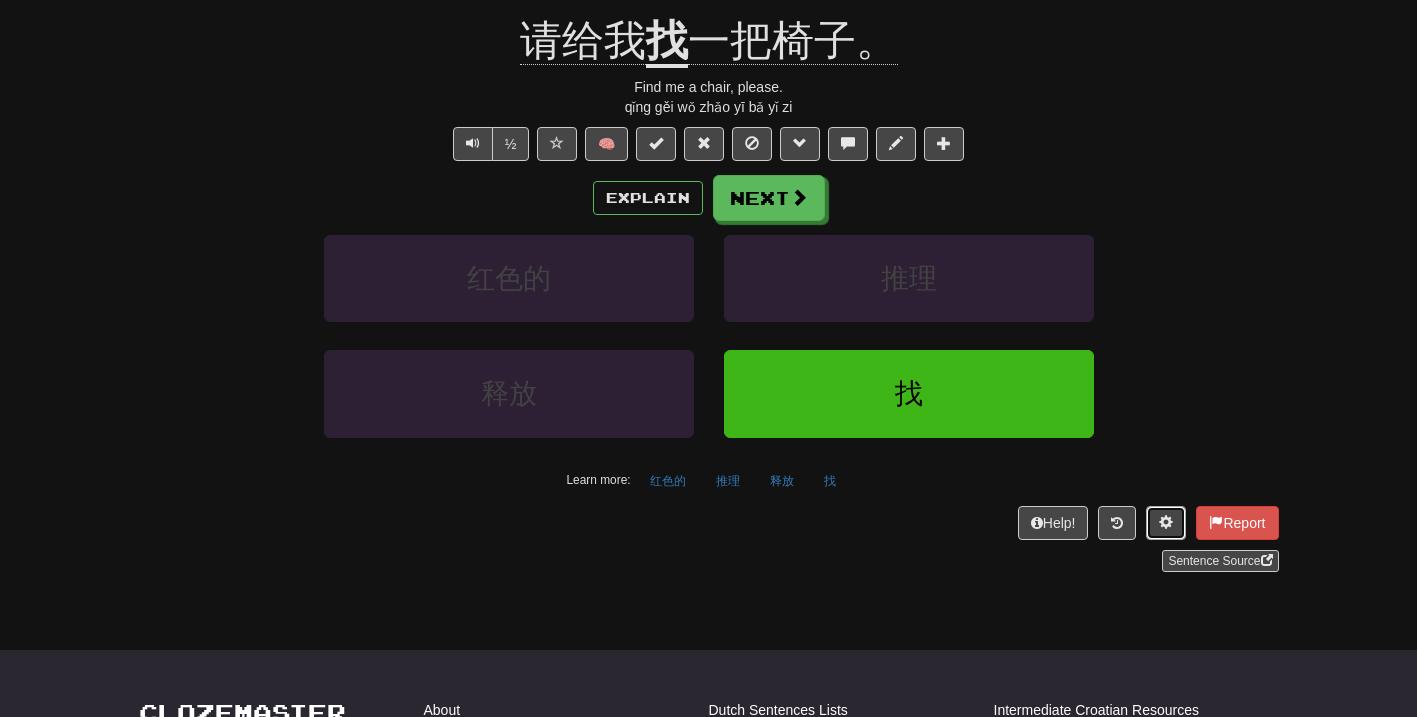click at bounding box center [1166, 522] 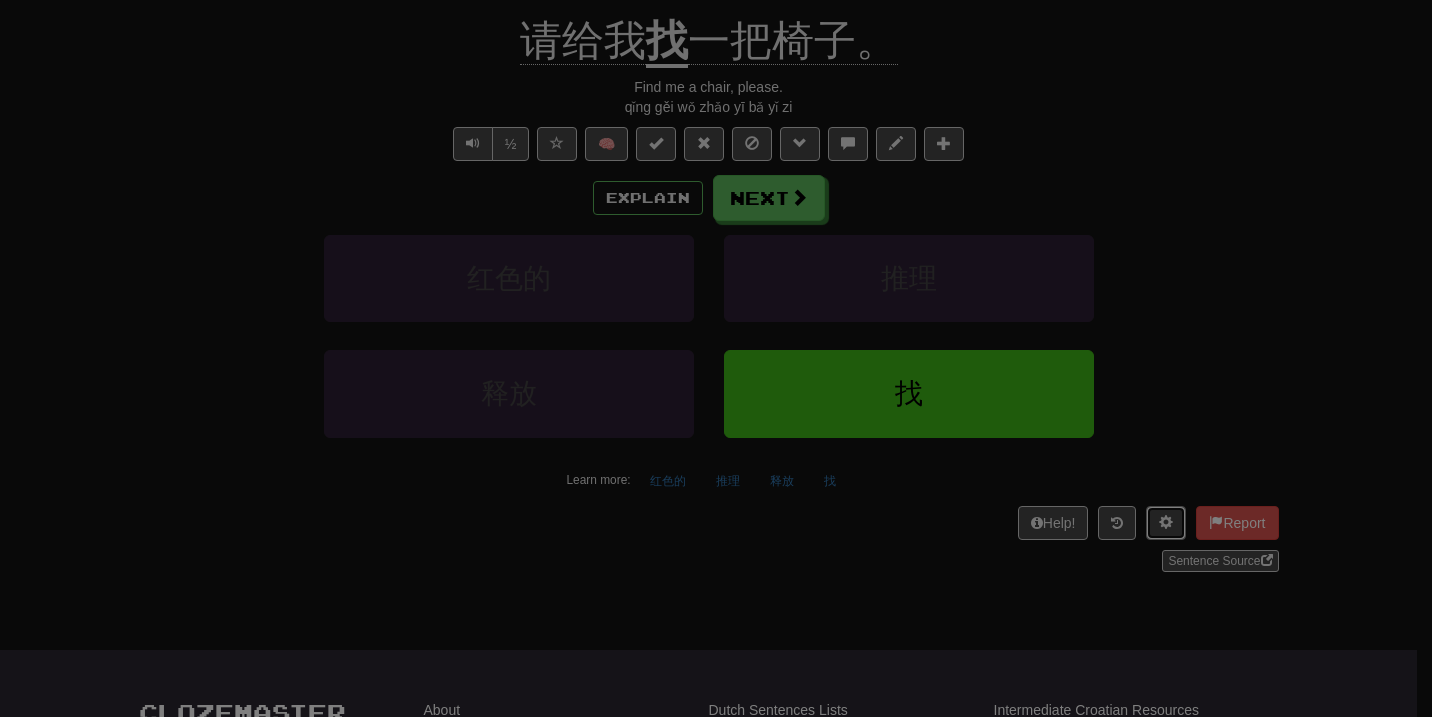 scroll, scrollTop: 0, scrollLeft: 0, axis: both 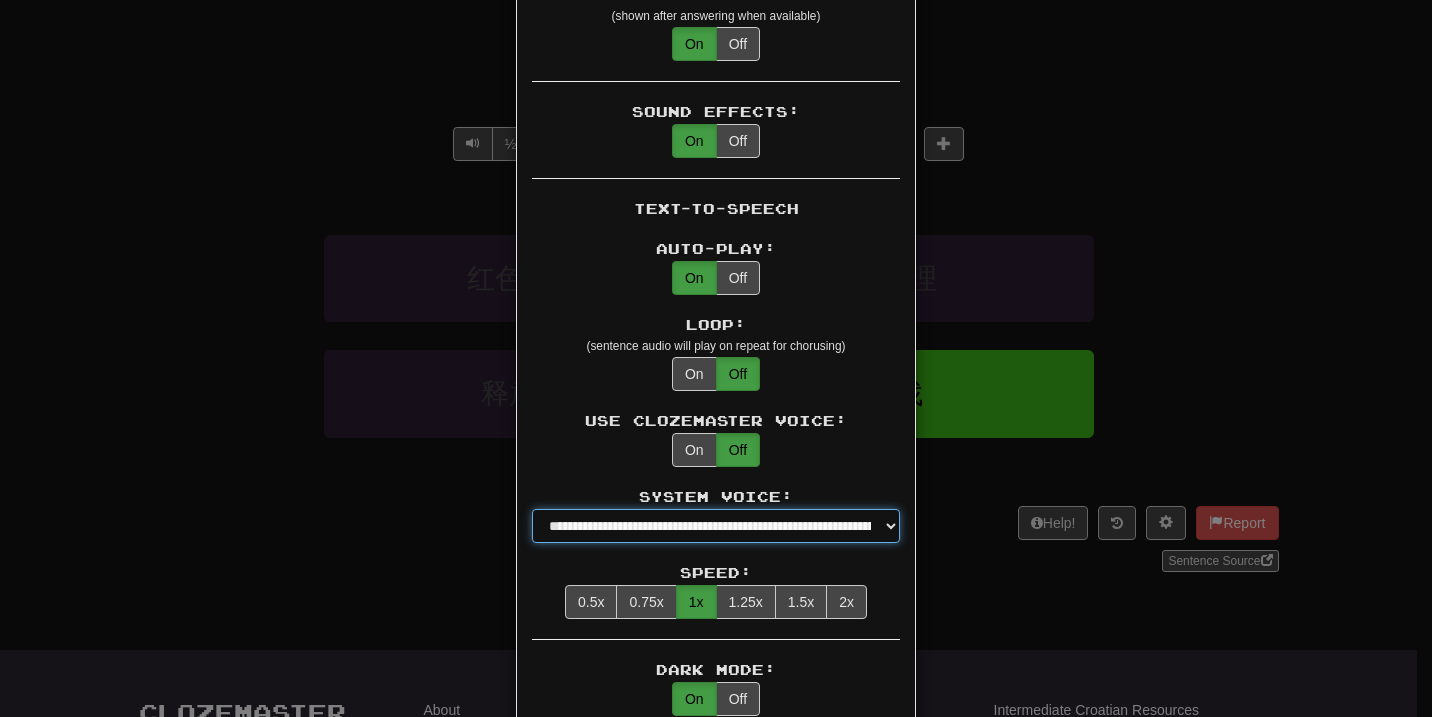 click on "**********" at bounding box center [716, 526] 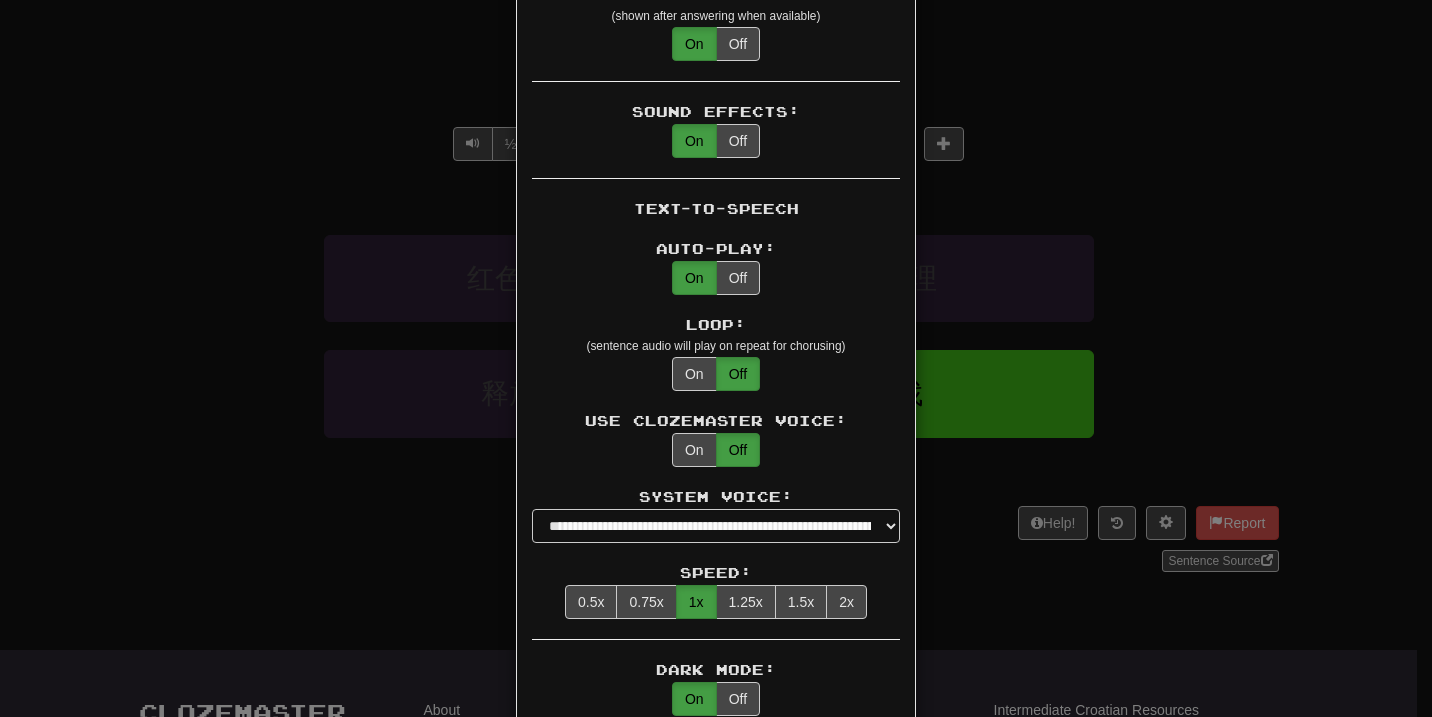 click on "**********" at bounding box center (716, 358) 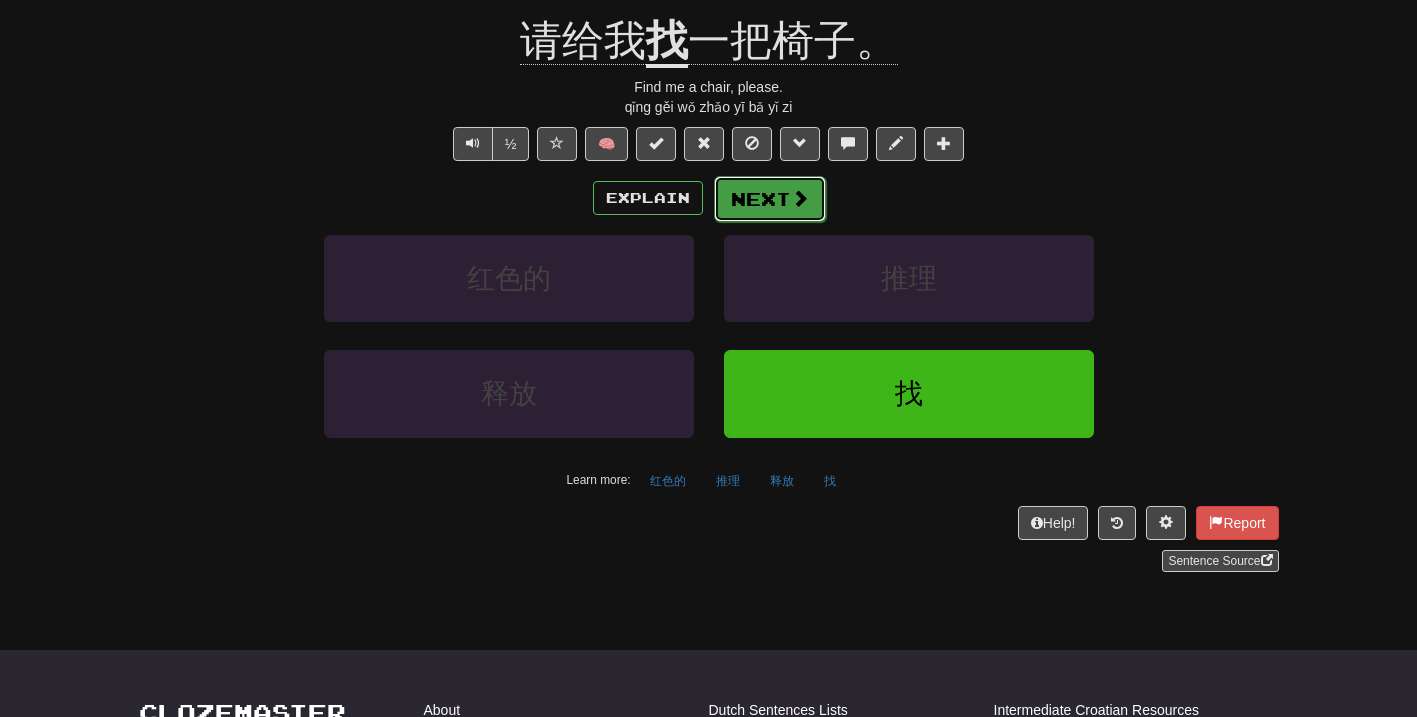 click at bounding box center (800, 198) 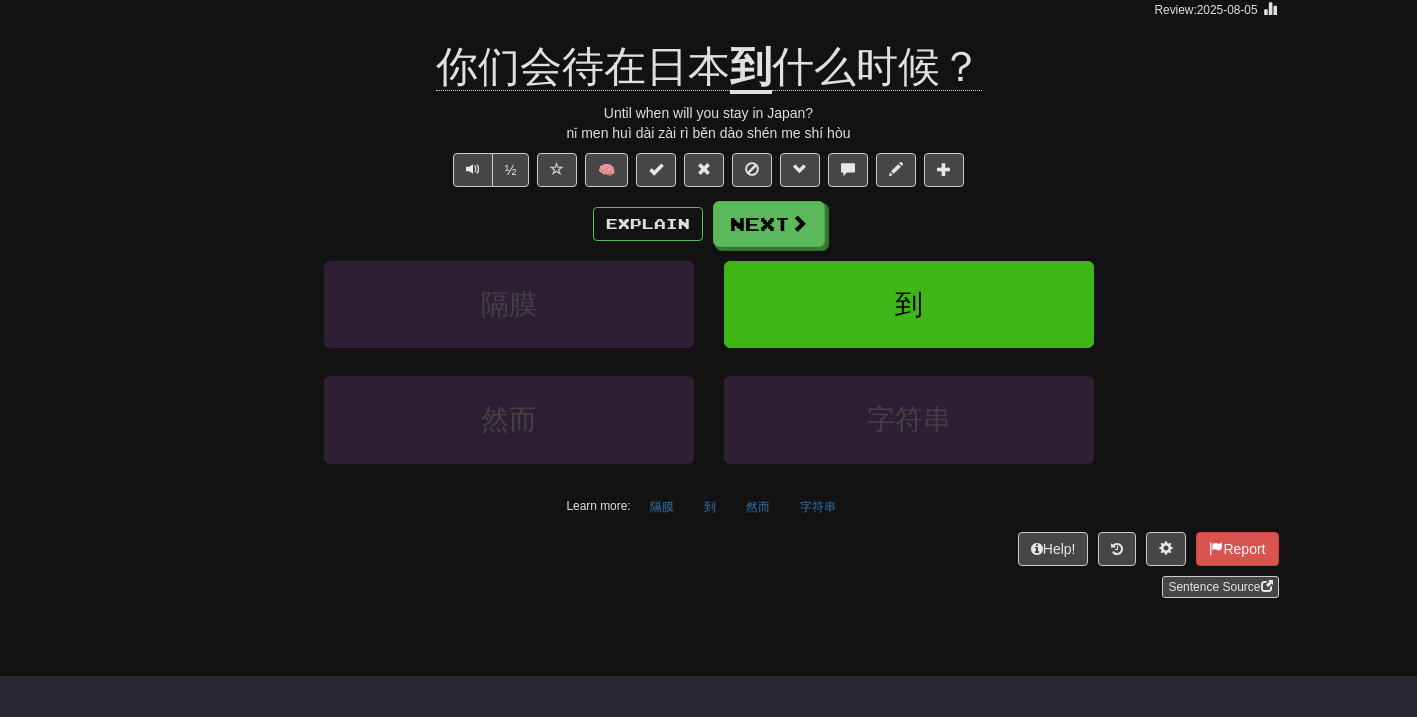 scroll, scrollTop: 158, scrollLeft: 0, axis: vertical 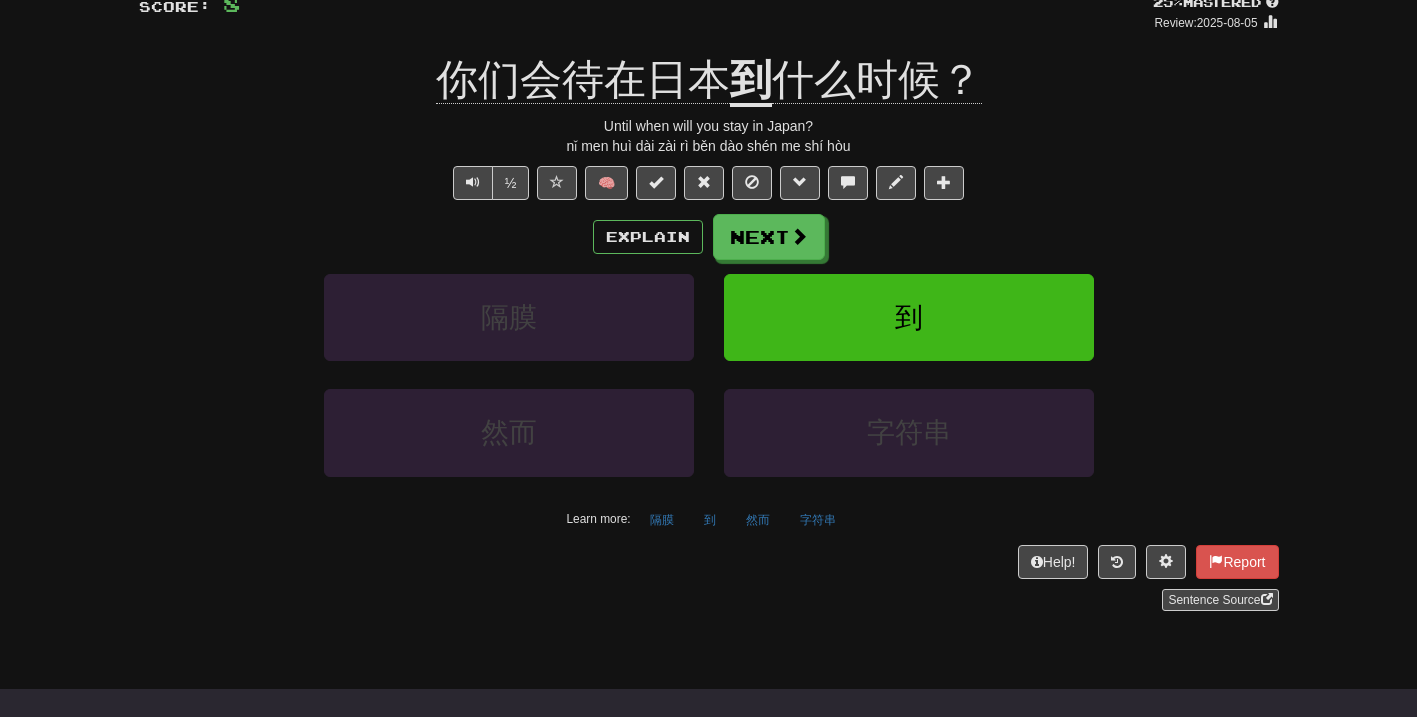click on "½ 🧠" at bounding box center (709, 183) 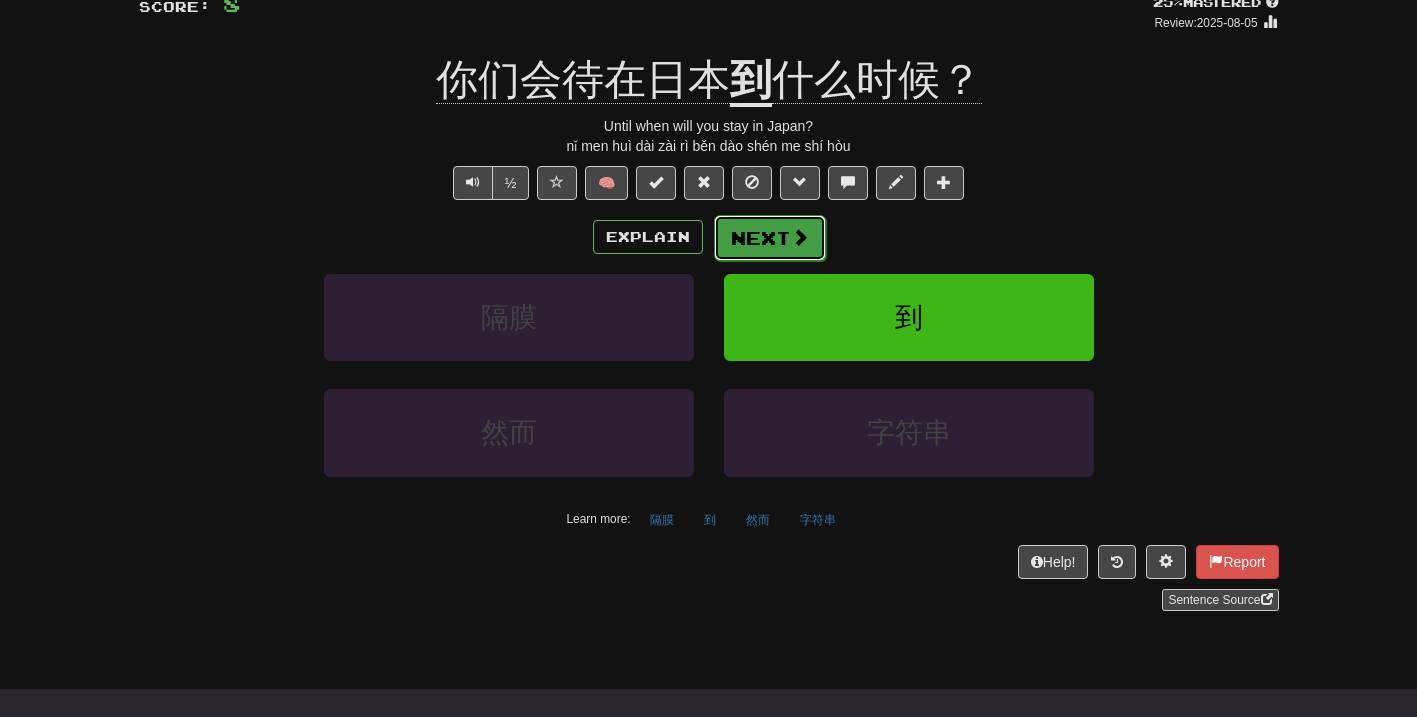 click on "Next" at bounding box center (770, 238) 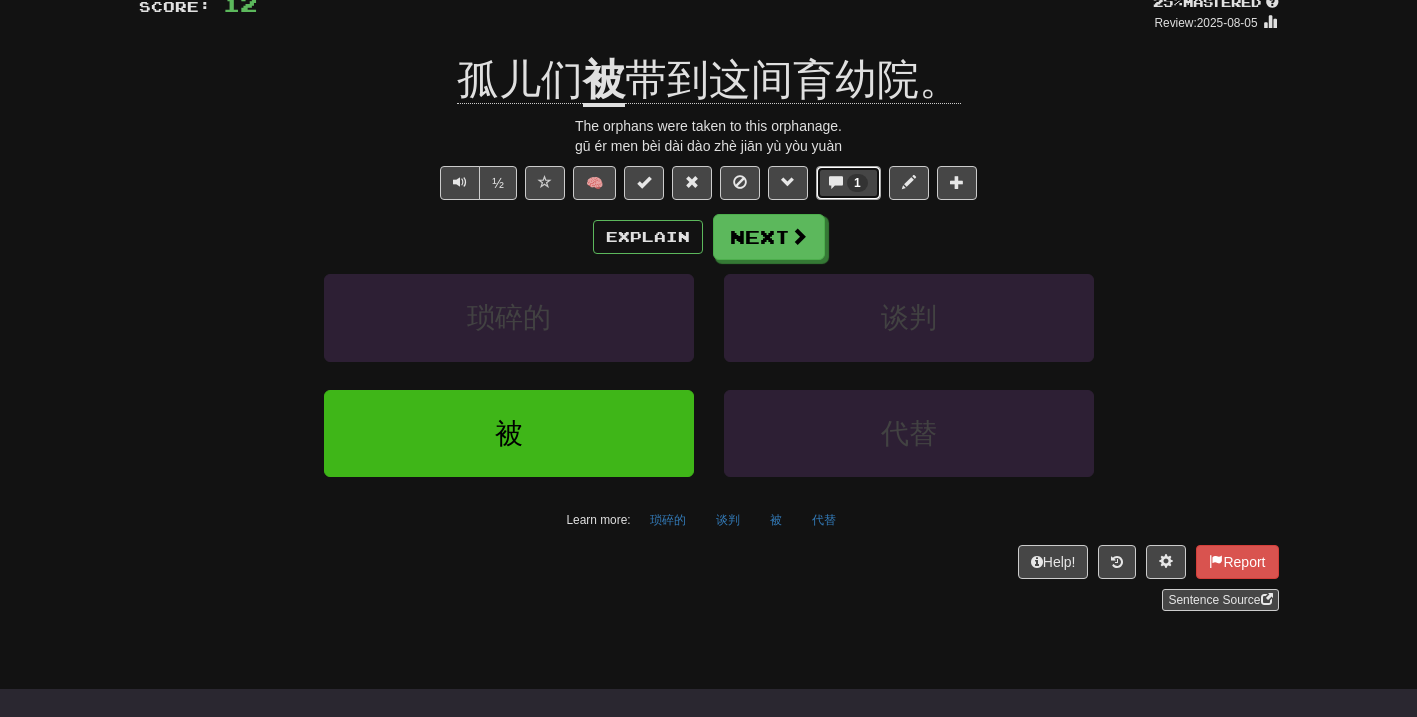 click on "1" at bounding box center (848, 183) 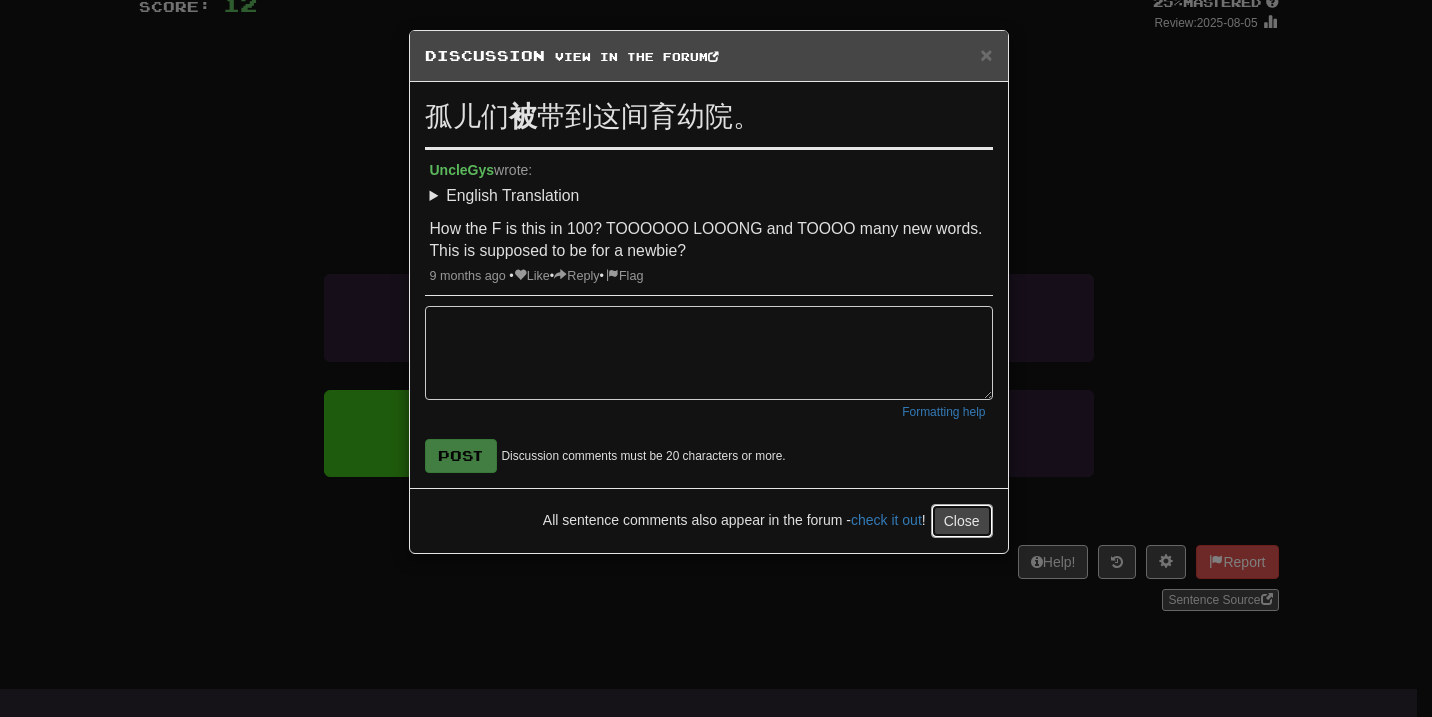 click on "Close" at bounding box center (962, 521) 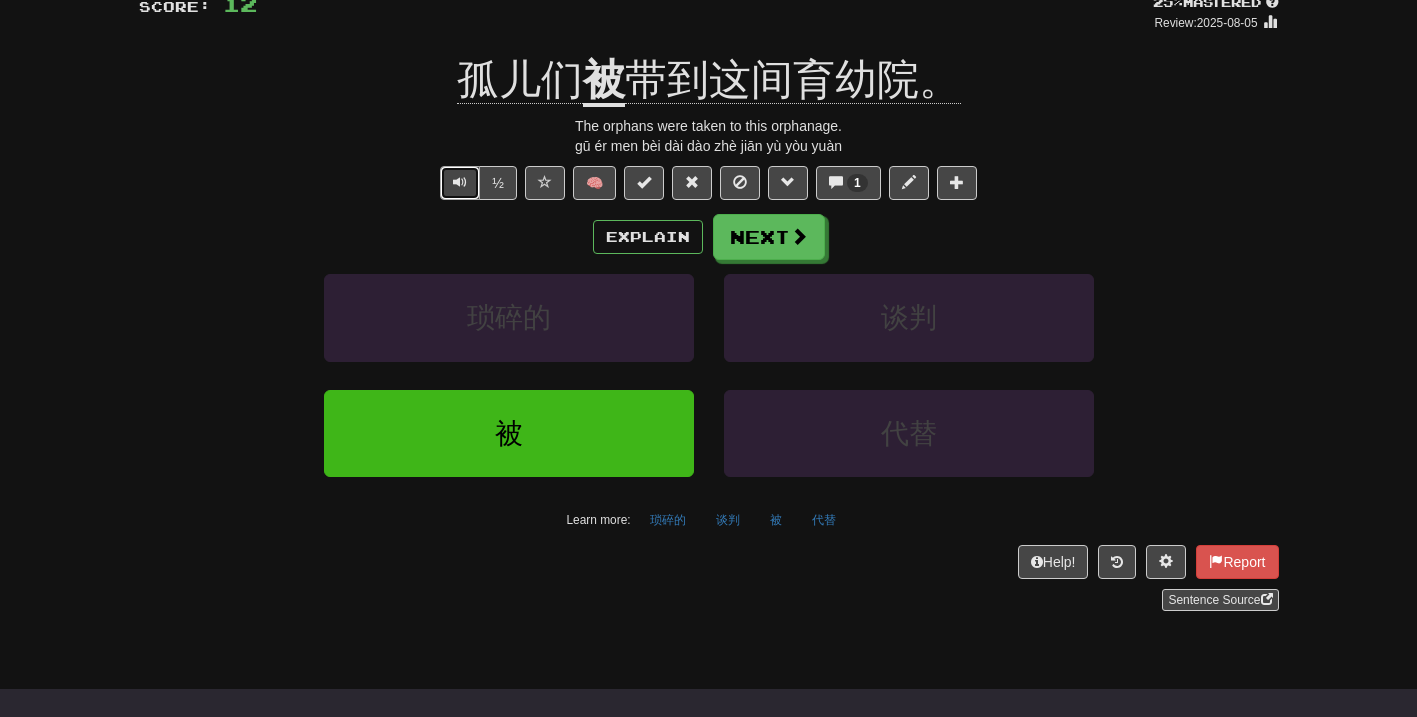 click at bounding box center (460, 182) 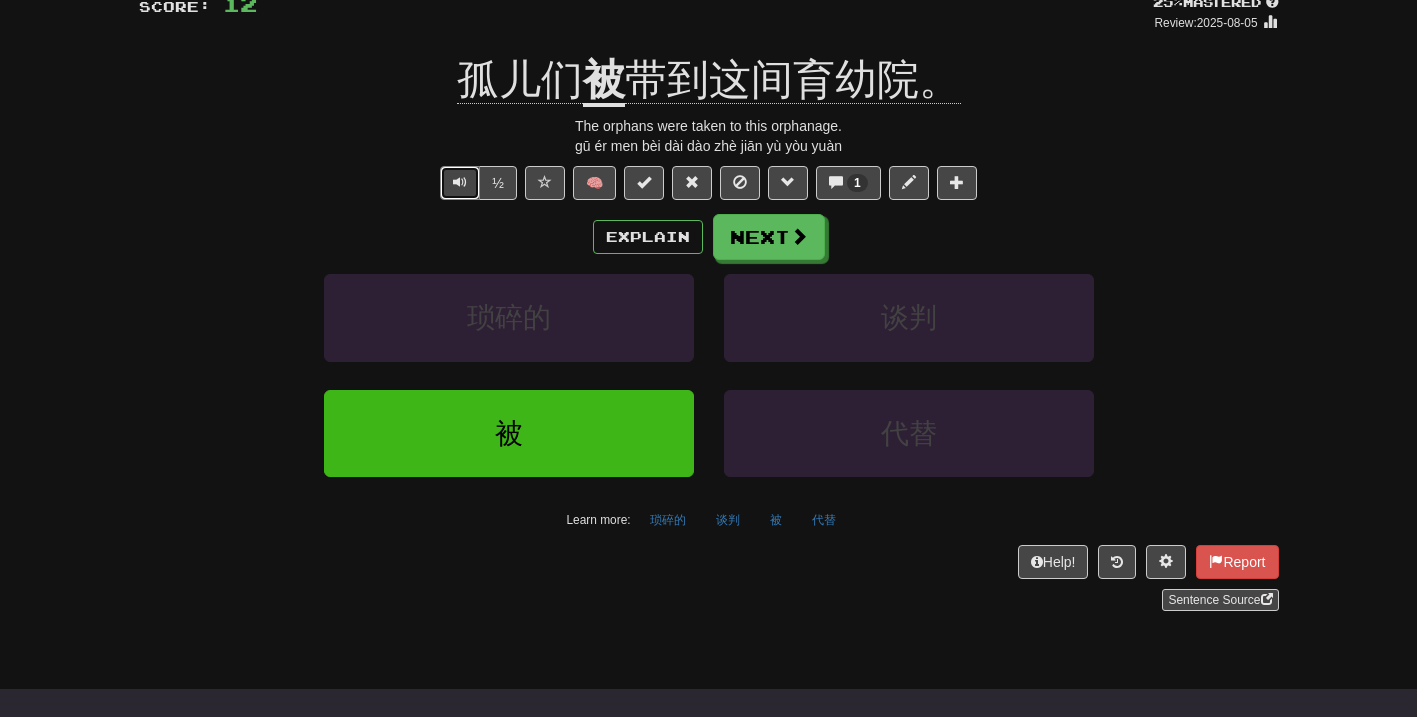 scroll, scrollTop: 0, scrollLeft: 0, axis: both 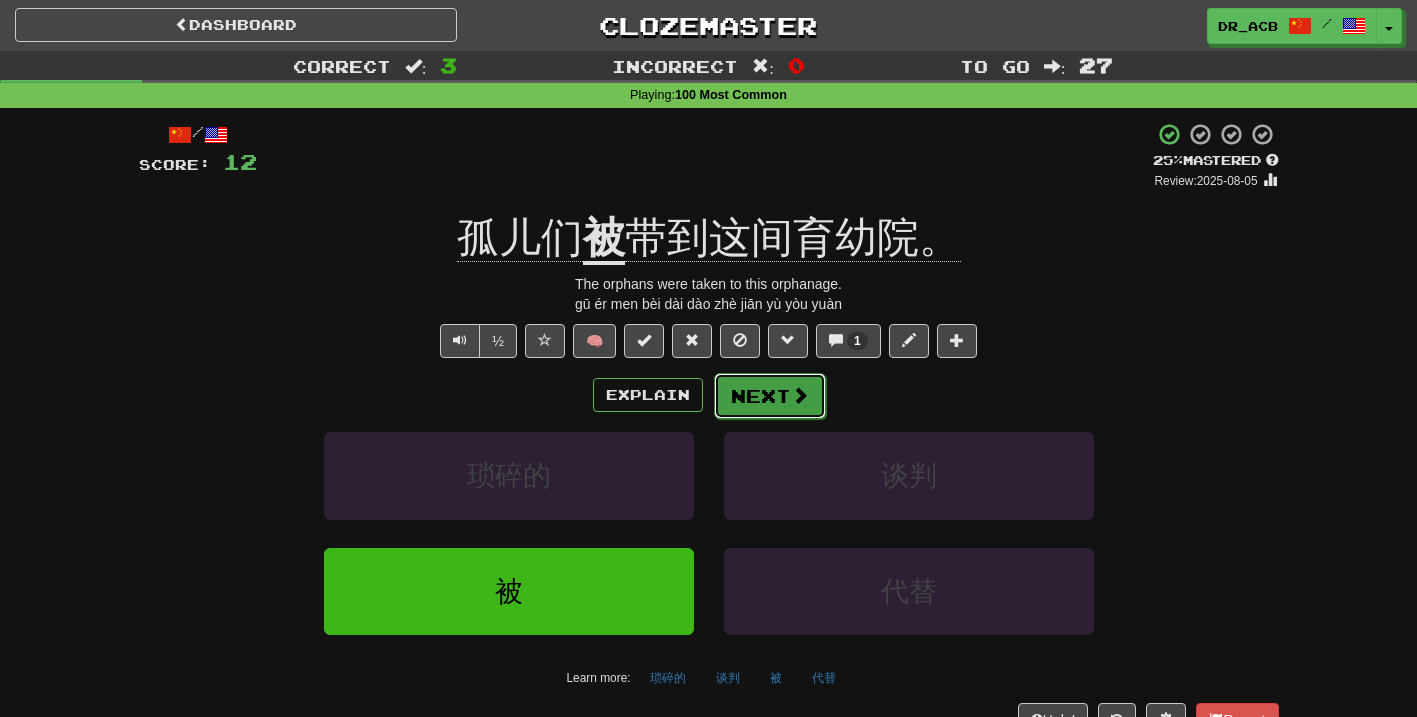 click on "Next" at bounding box center (770, 396) 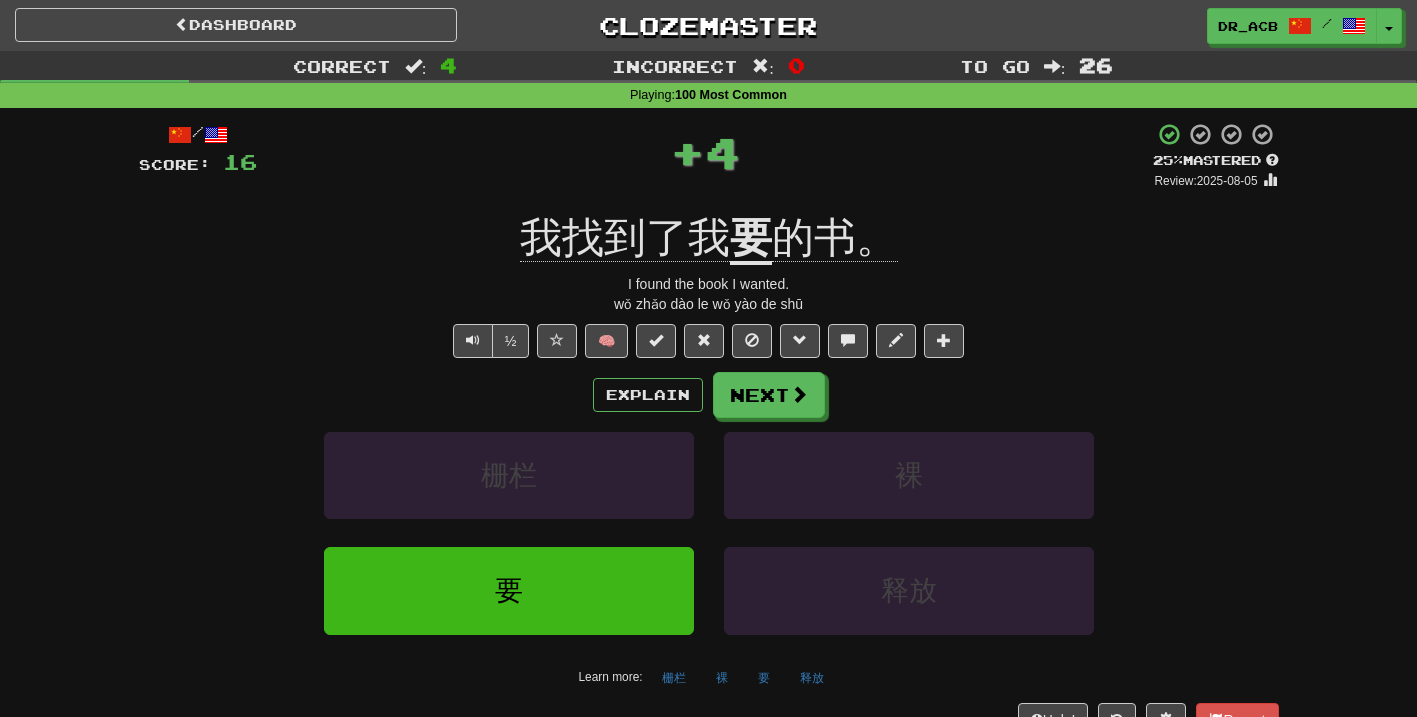 scroll, scrollTop: 12, scrollLeft: 0, axis: vertical 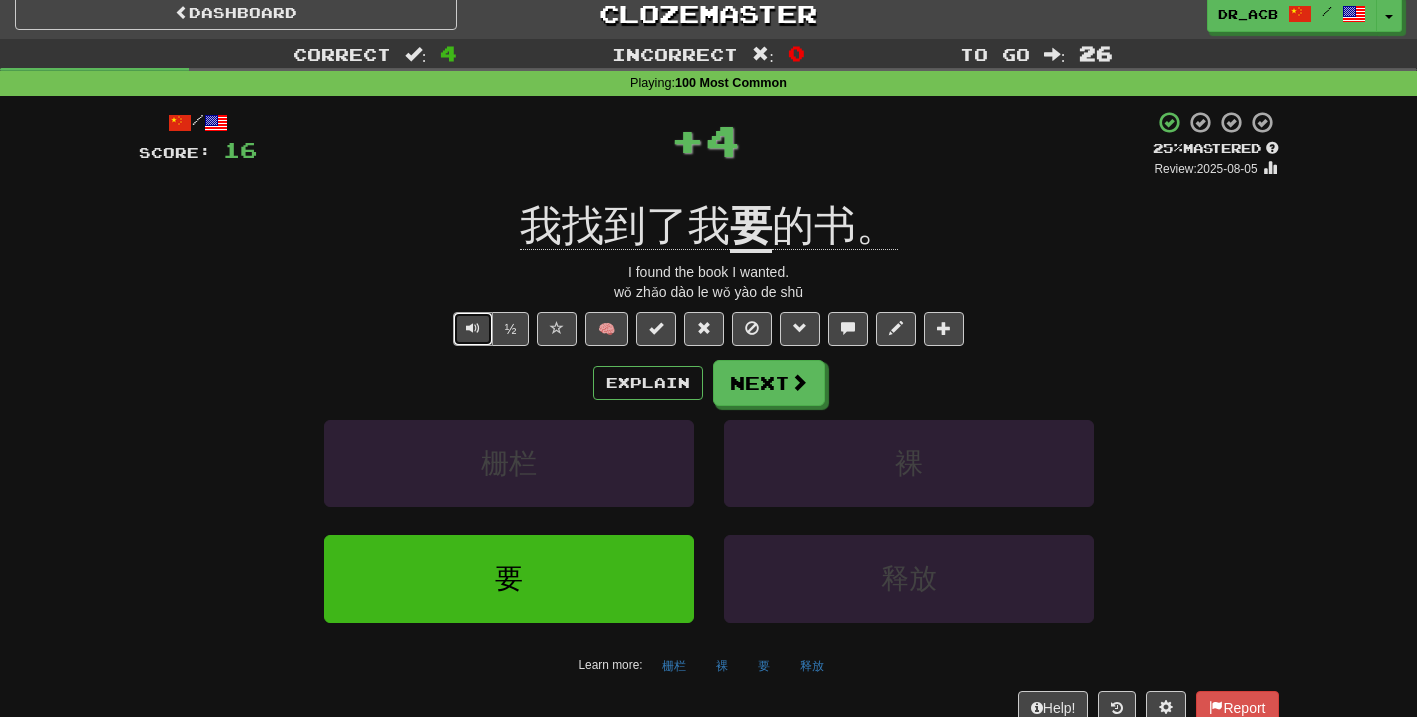 click at bounding box center [473, 328] 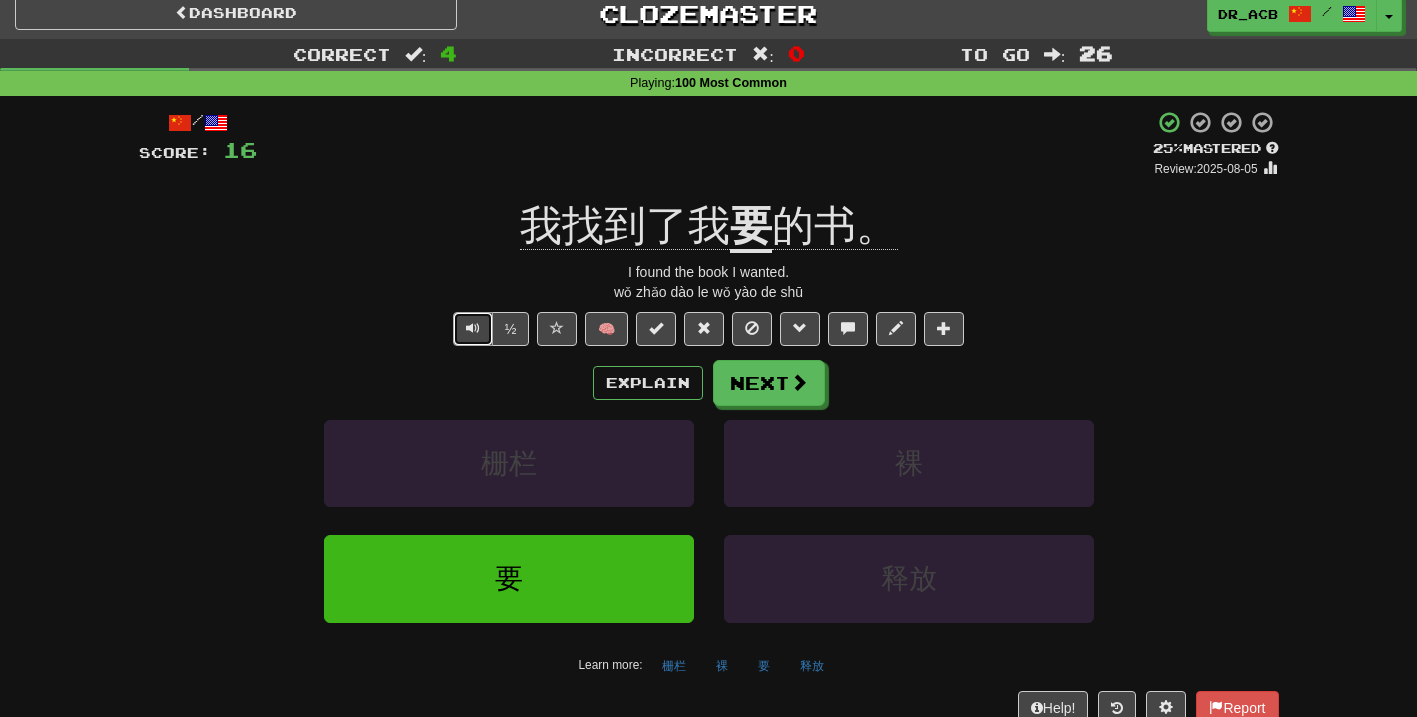 click at bounding box center [473, 328] 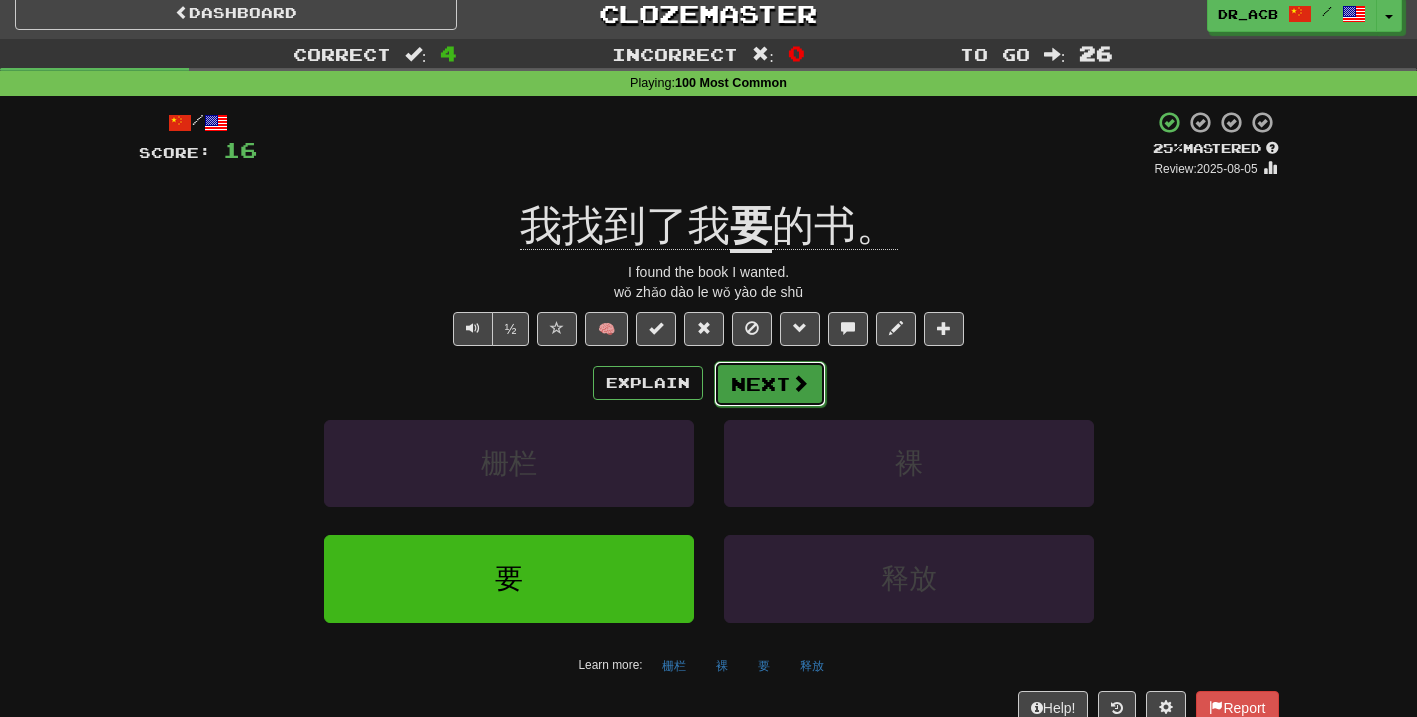click on "Next" at bounding box center (770, 384) 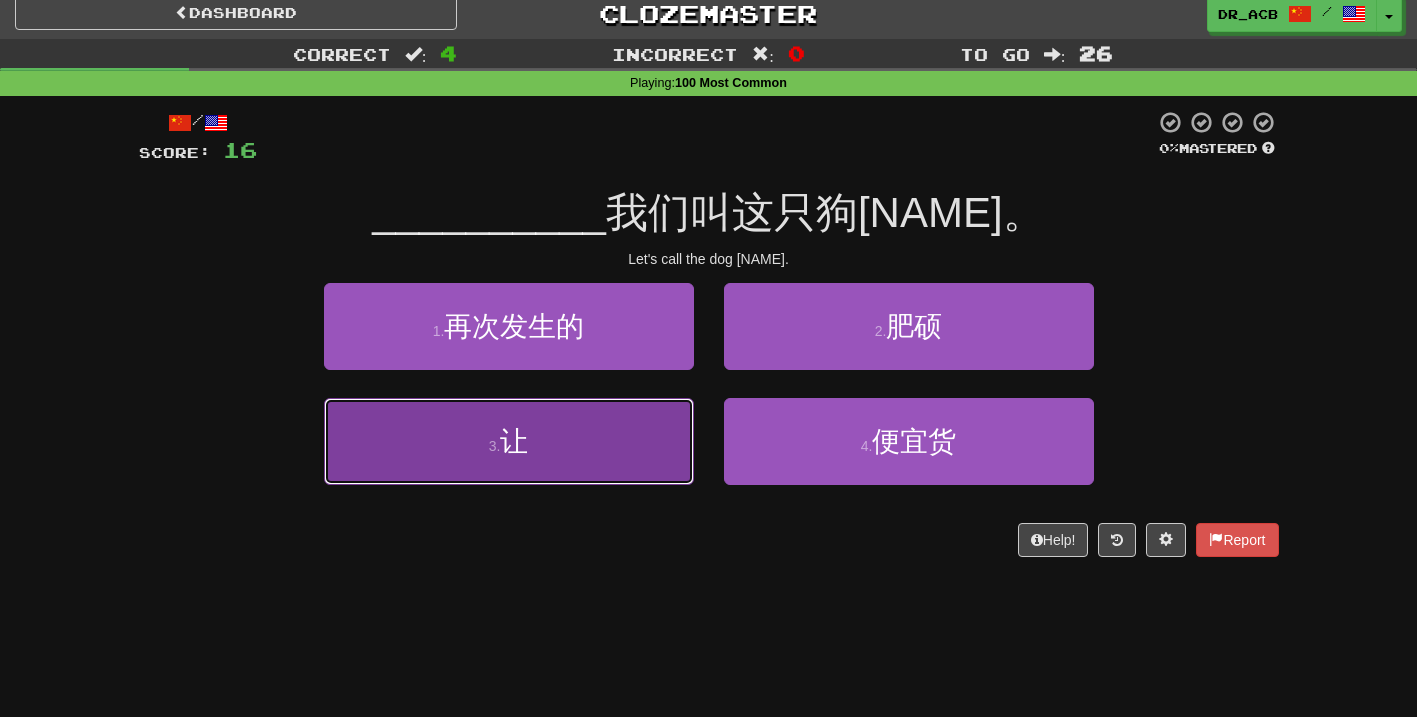 click on "3 .  让" at bounding box center (509, 441) 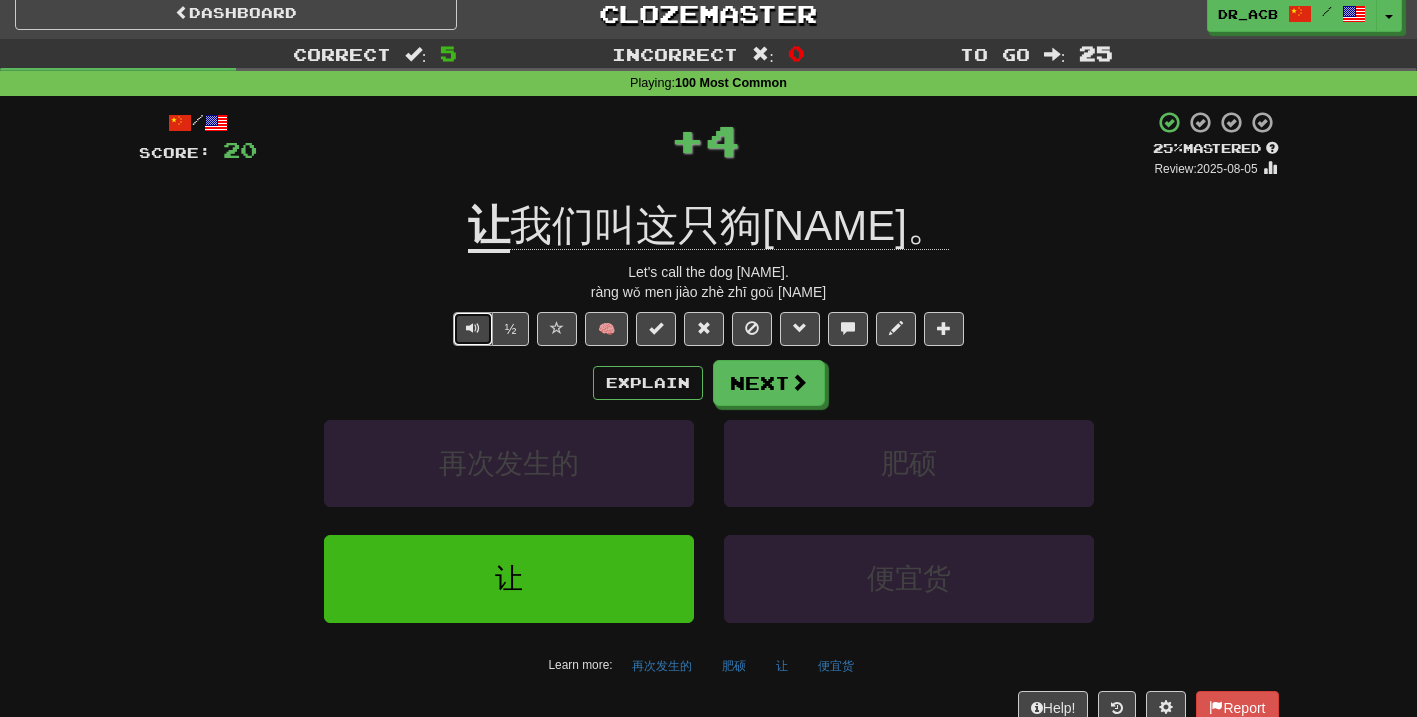 click at bounding box center (473, 328) 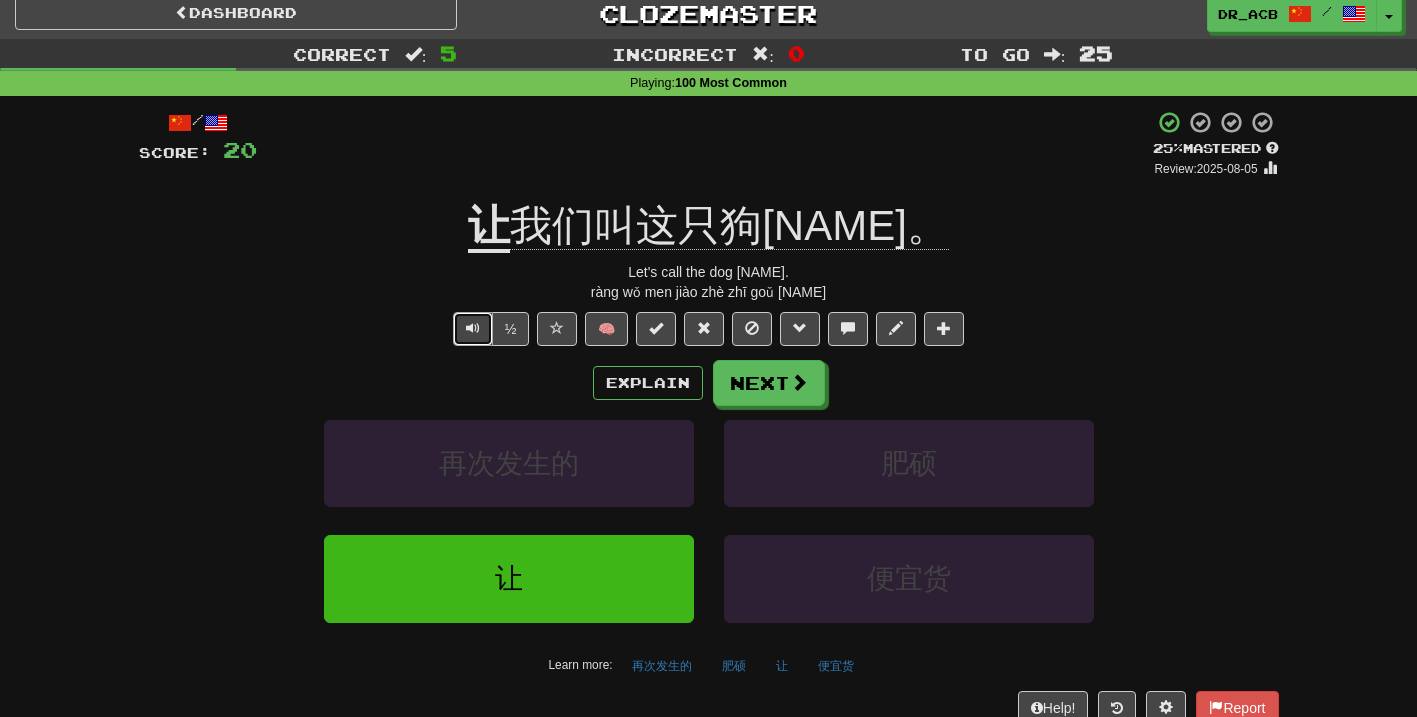 click at bounding box center (473, 329) 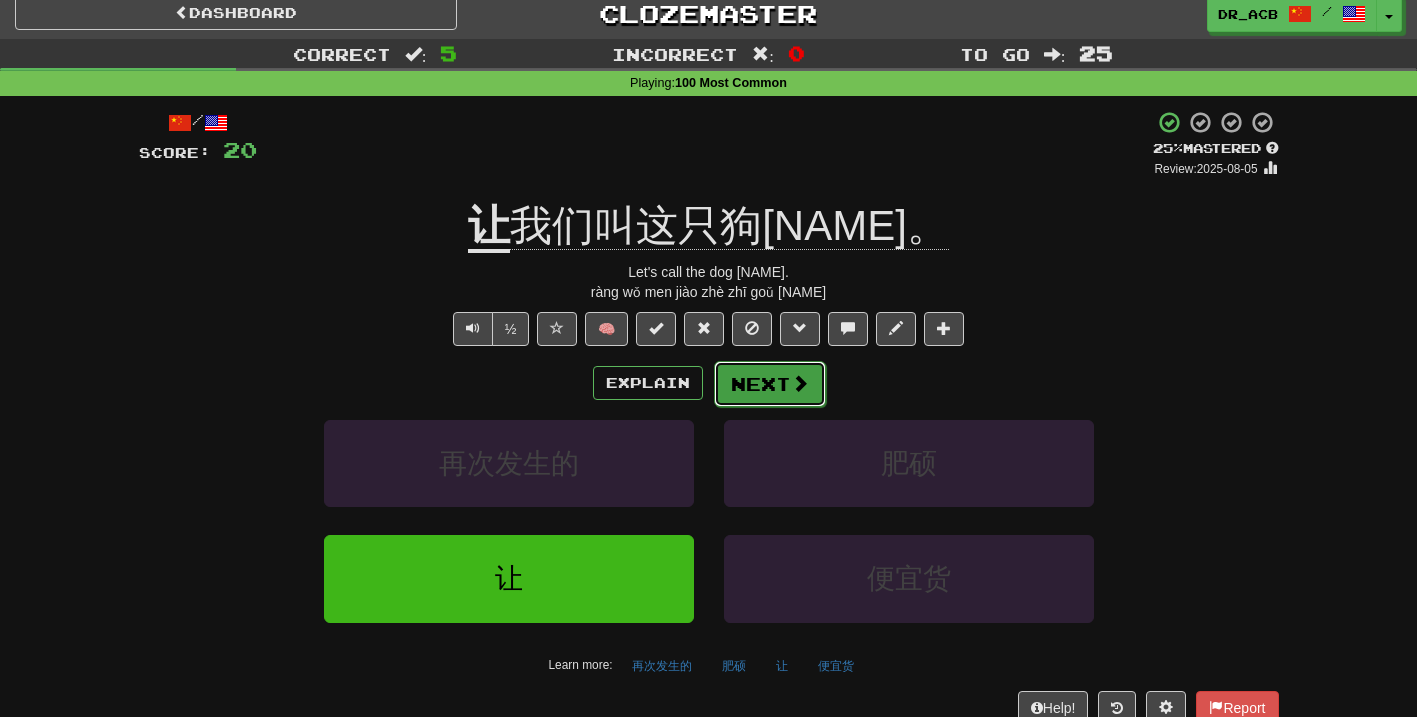 click at bounding box center [800, 383] 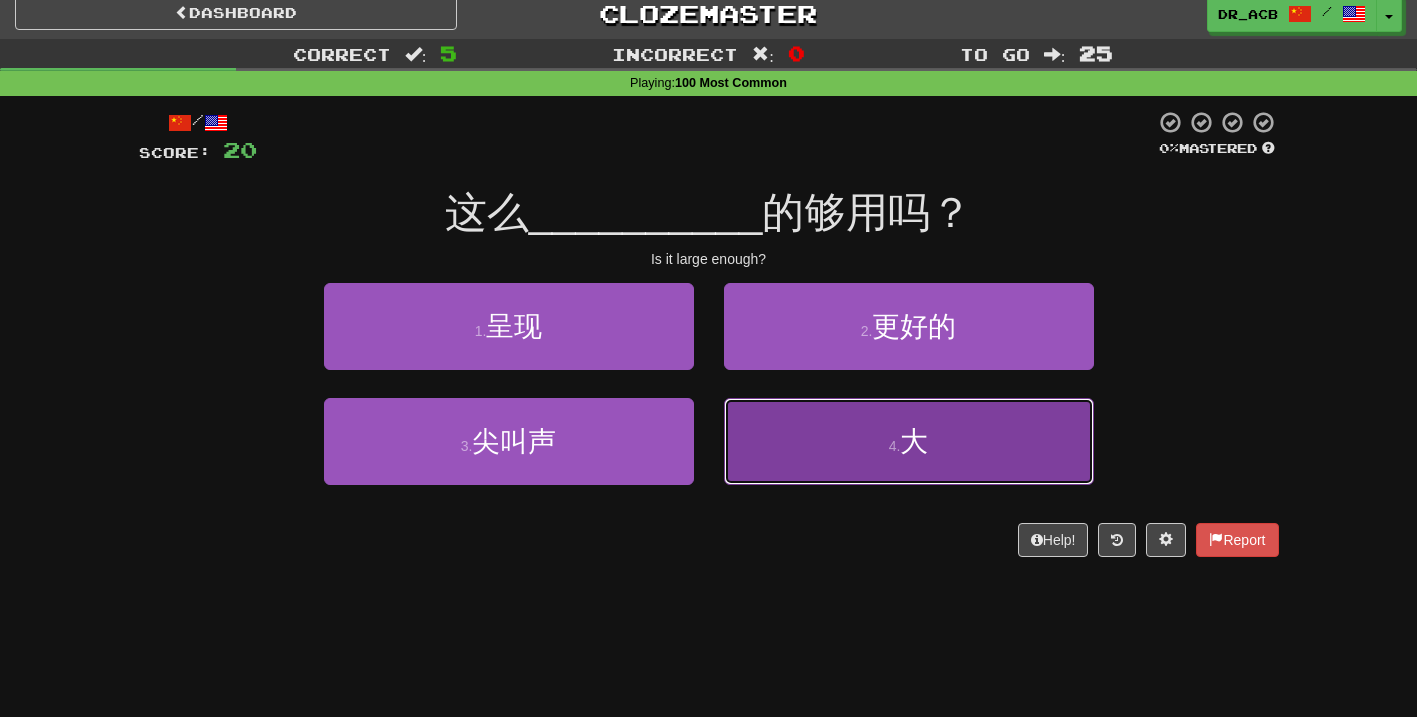 click on "4 .  大" at bounding box center (909, 441) 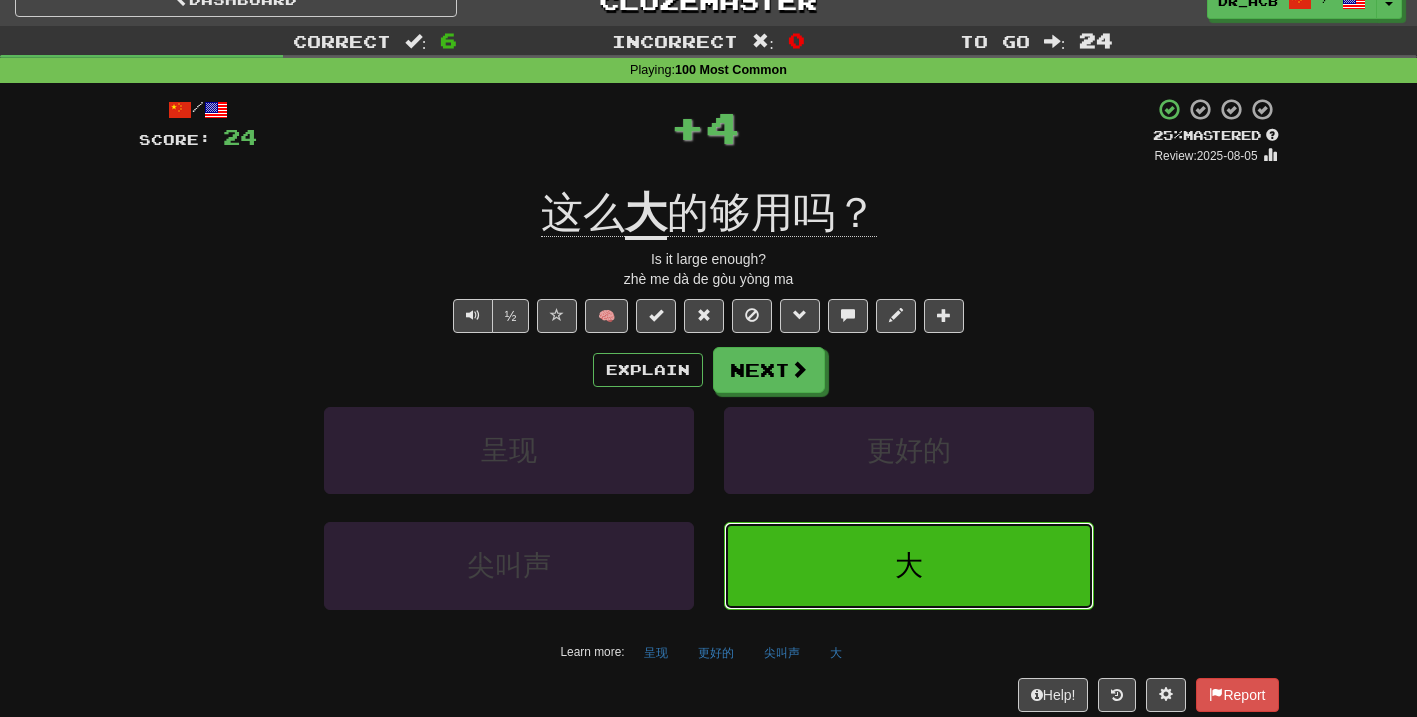 scroll, scrollTop: 38, scrollLeft: 0, axis: vertical 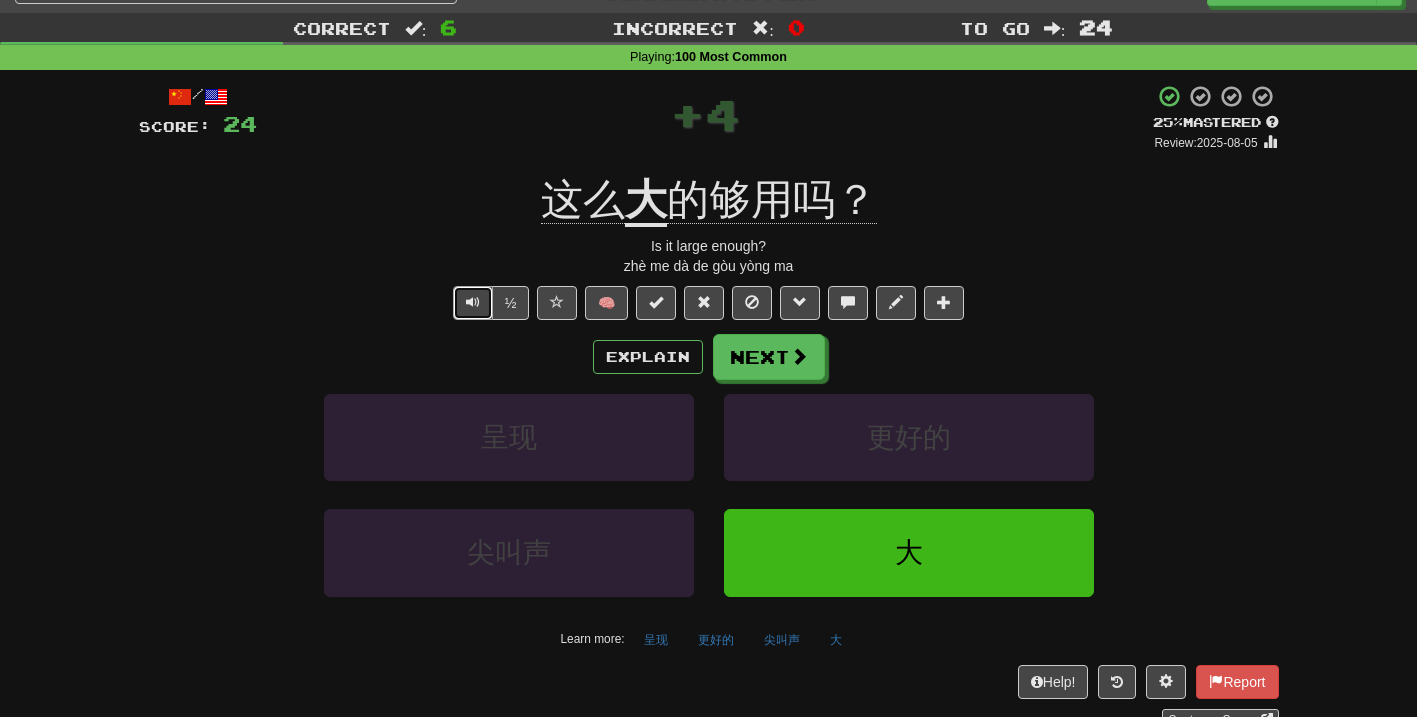 click at bounding box center [473, 302] 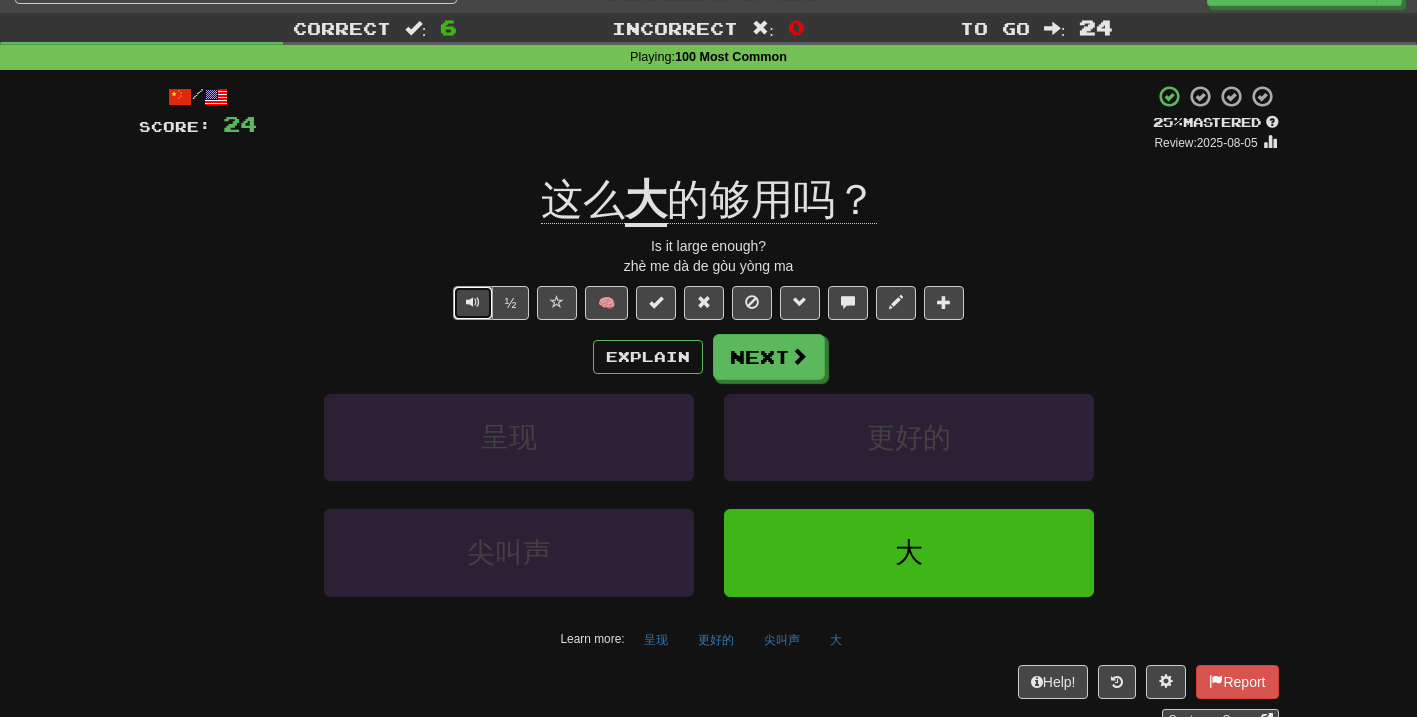 click at bounding box center [473, 302] 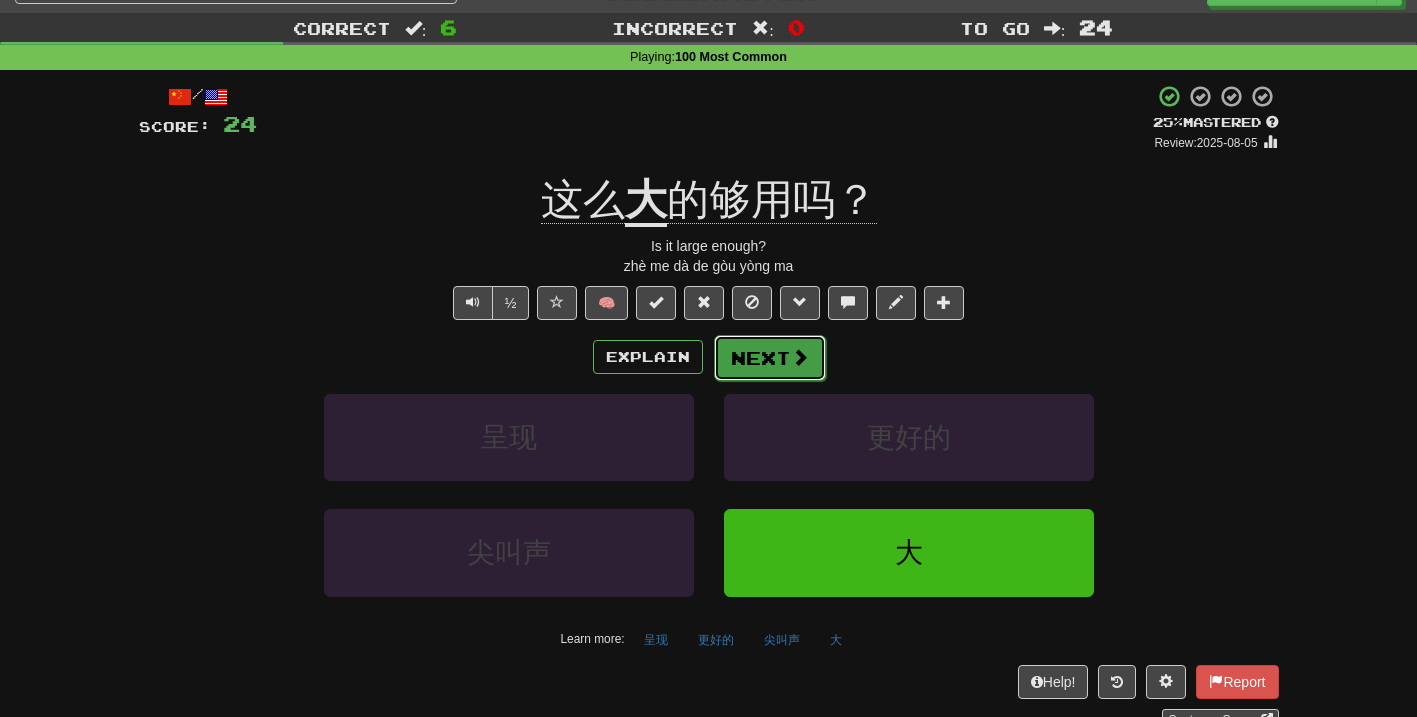 click on "Next" at bounding box center (770, 358) 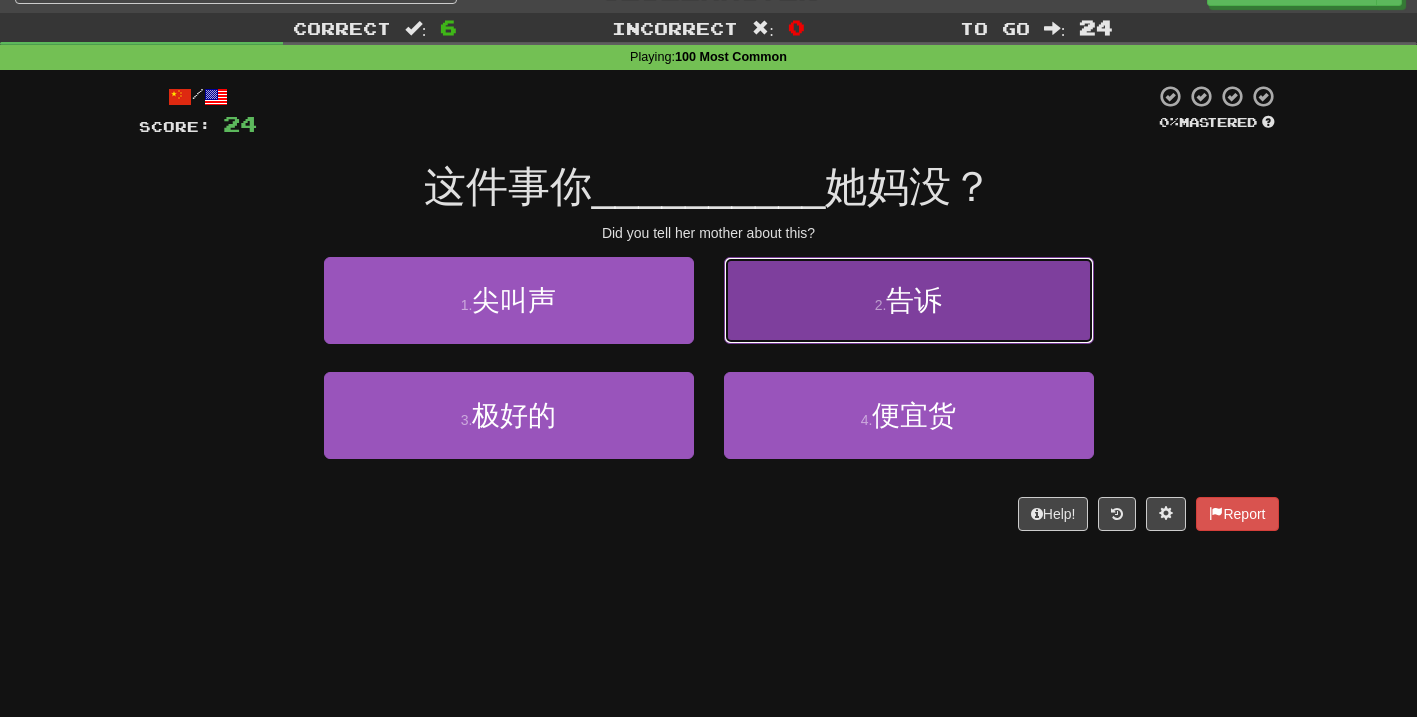click on "2 .  告诉" at bounding box center [909, 300] 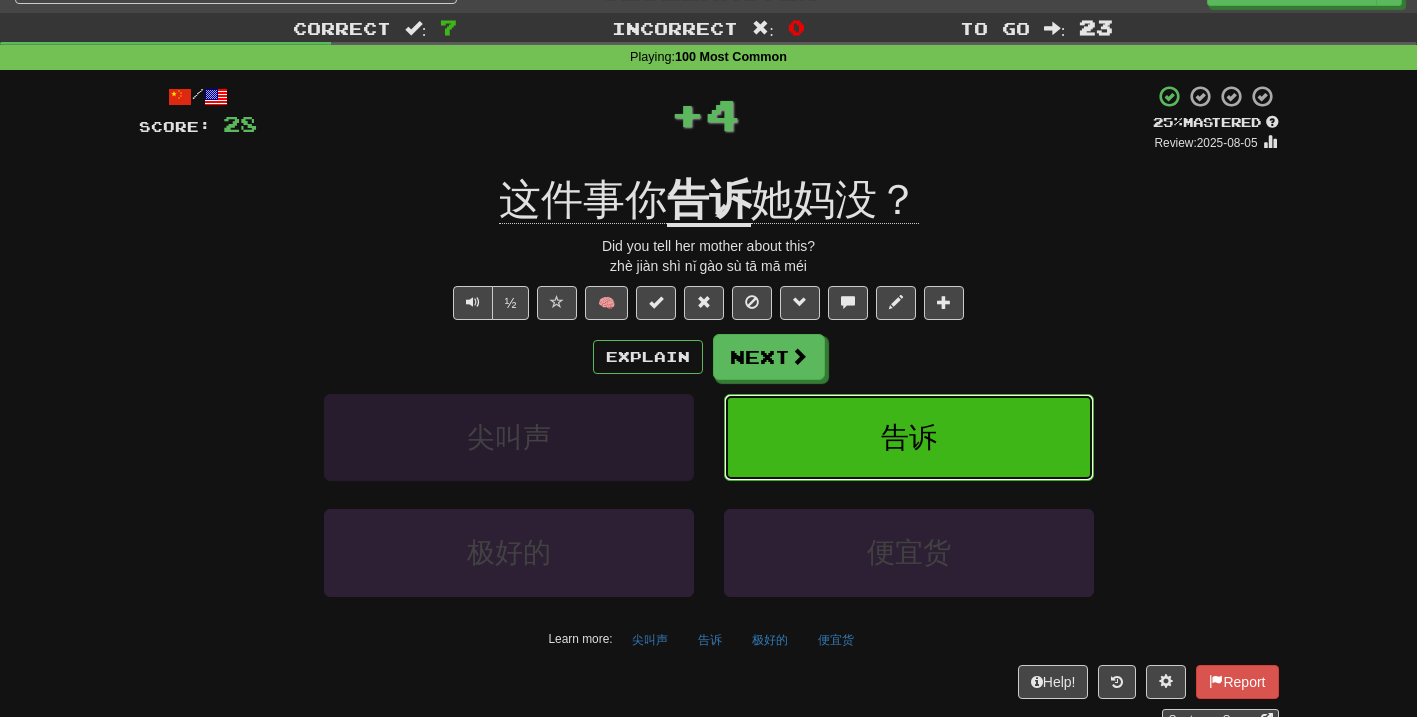 scroll, scrollTop: 51, scrollLeft: 0, axis: vertical 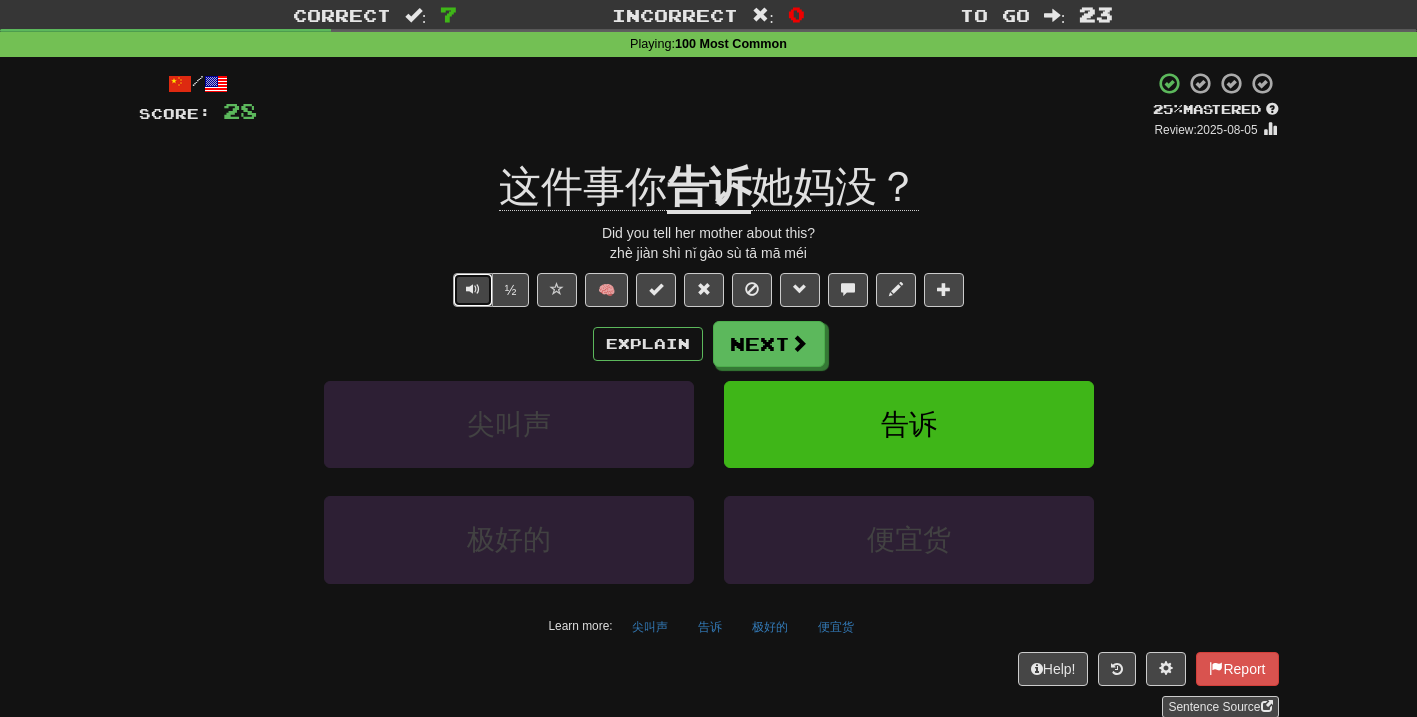 click at bounding box center (473, 289) 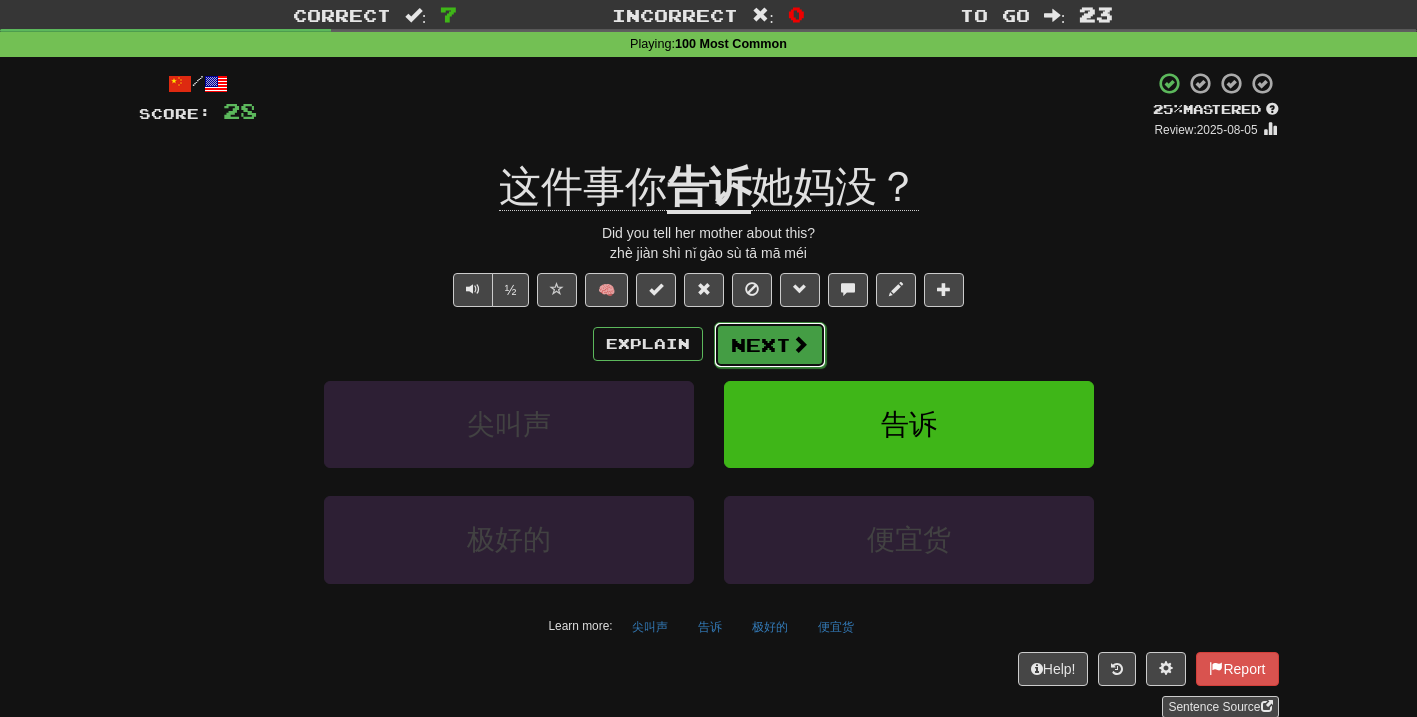click on "Next" at bounding box center (770, 345) 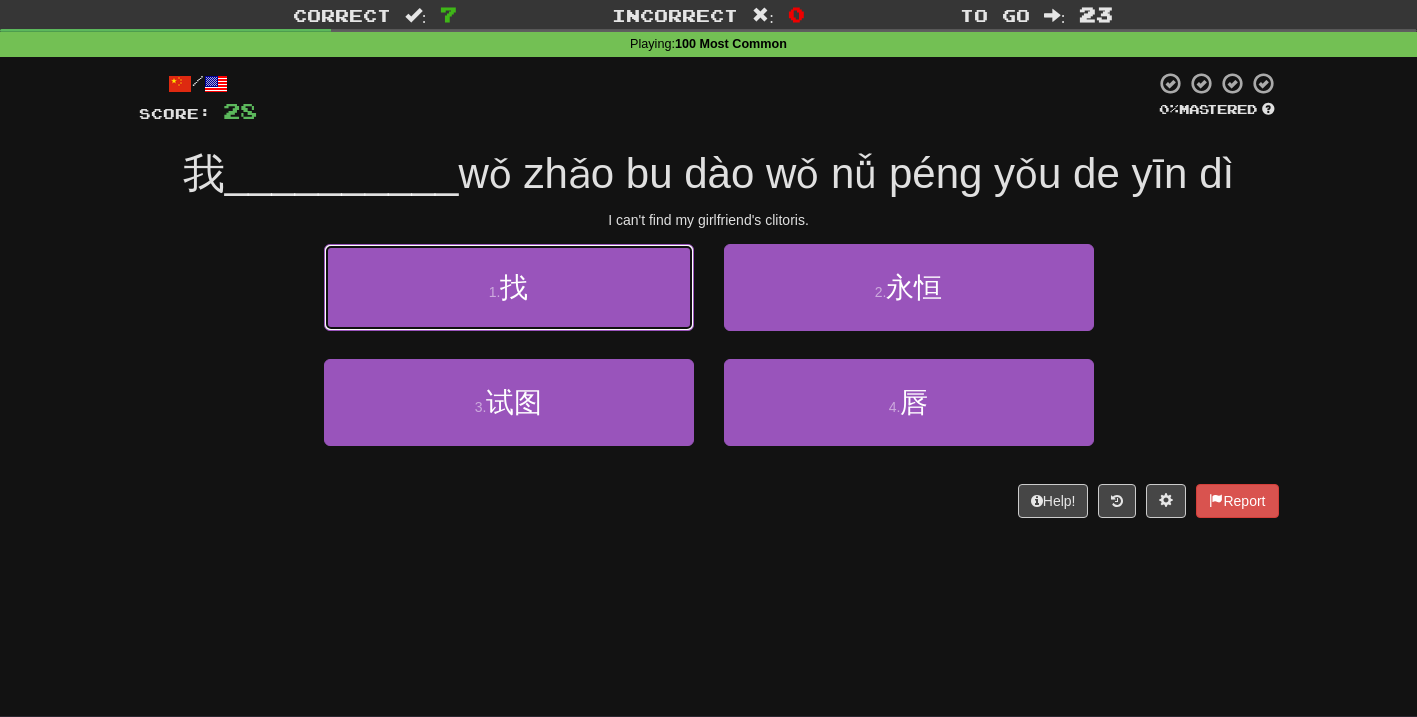 click on "1 .  找" at bounding box center [509, 287] 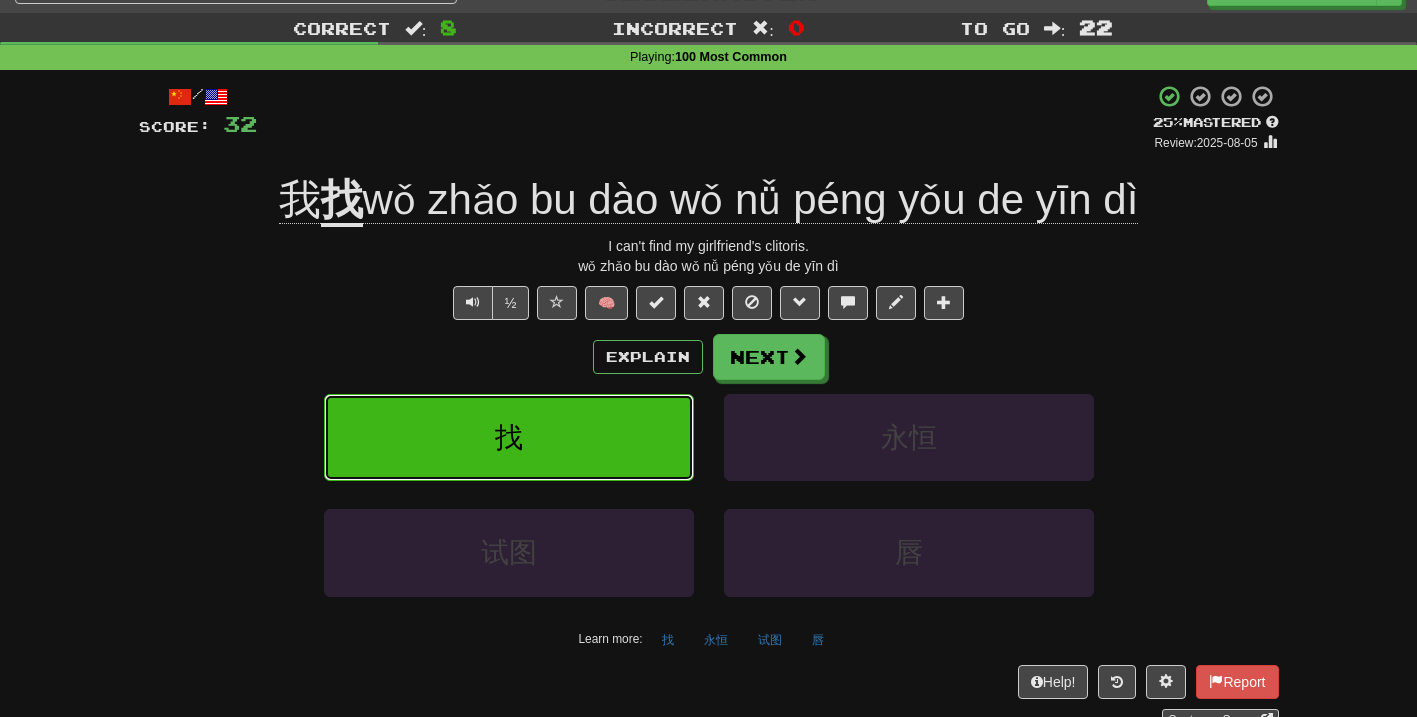 scroll, scrollTop: 13, scrollLeft: 0, axis: vertical 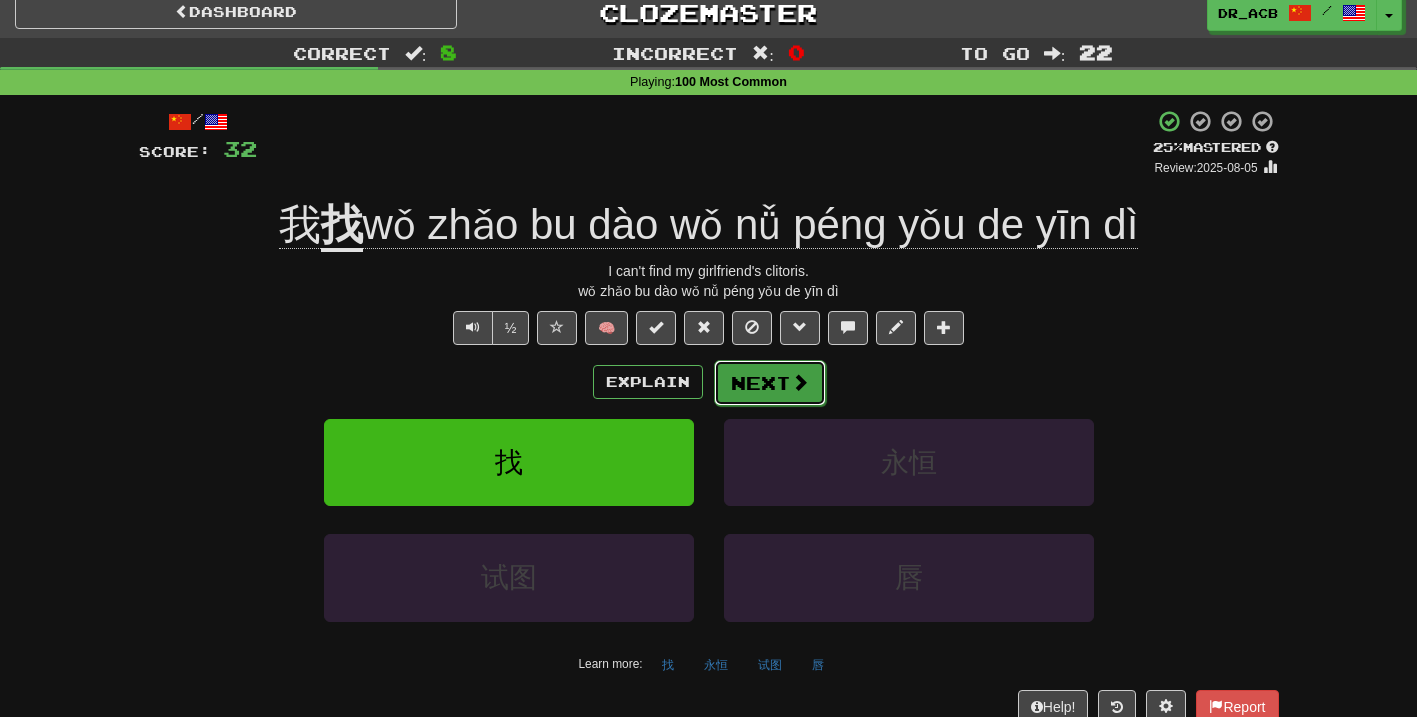click at bounding box center [800, 382] 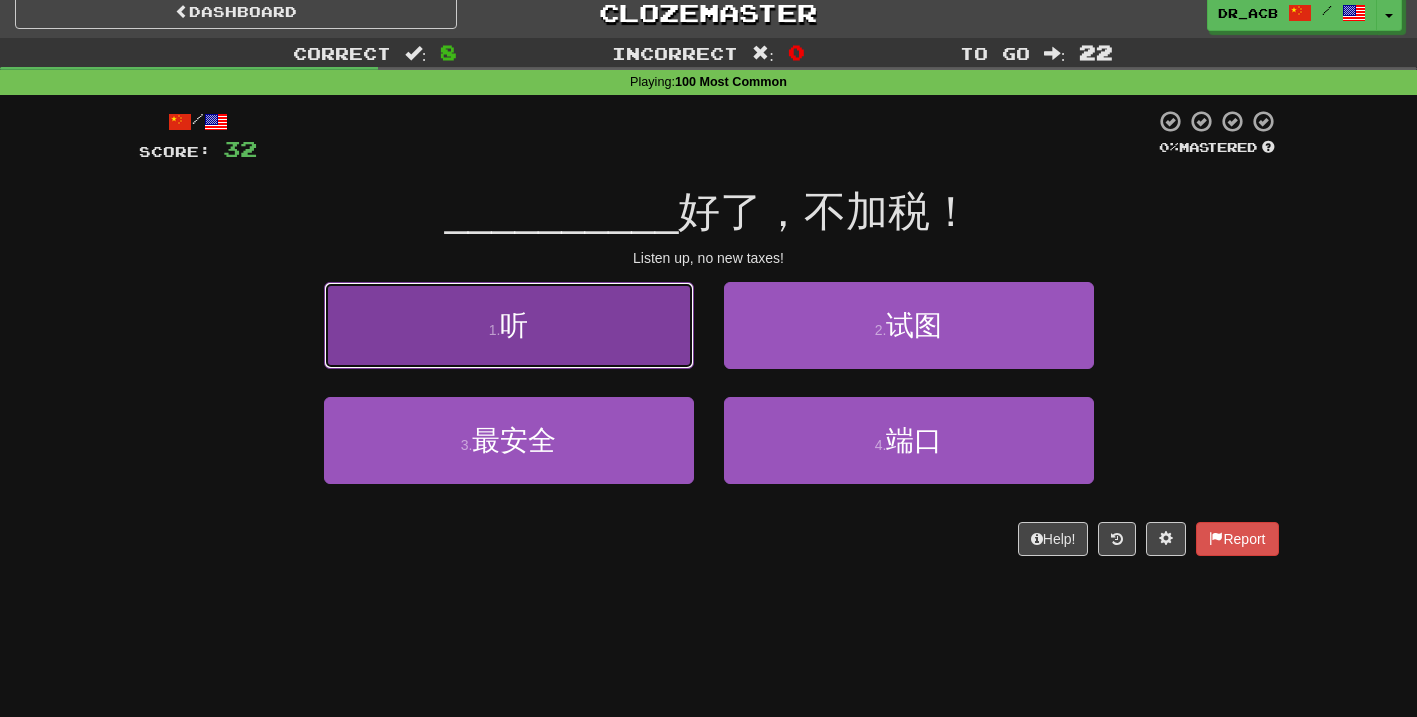click on "1 .  听" at bounding box center [509, 325] 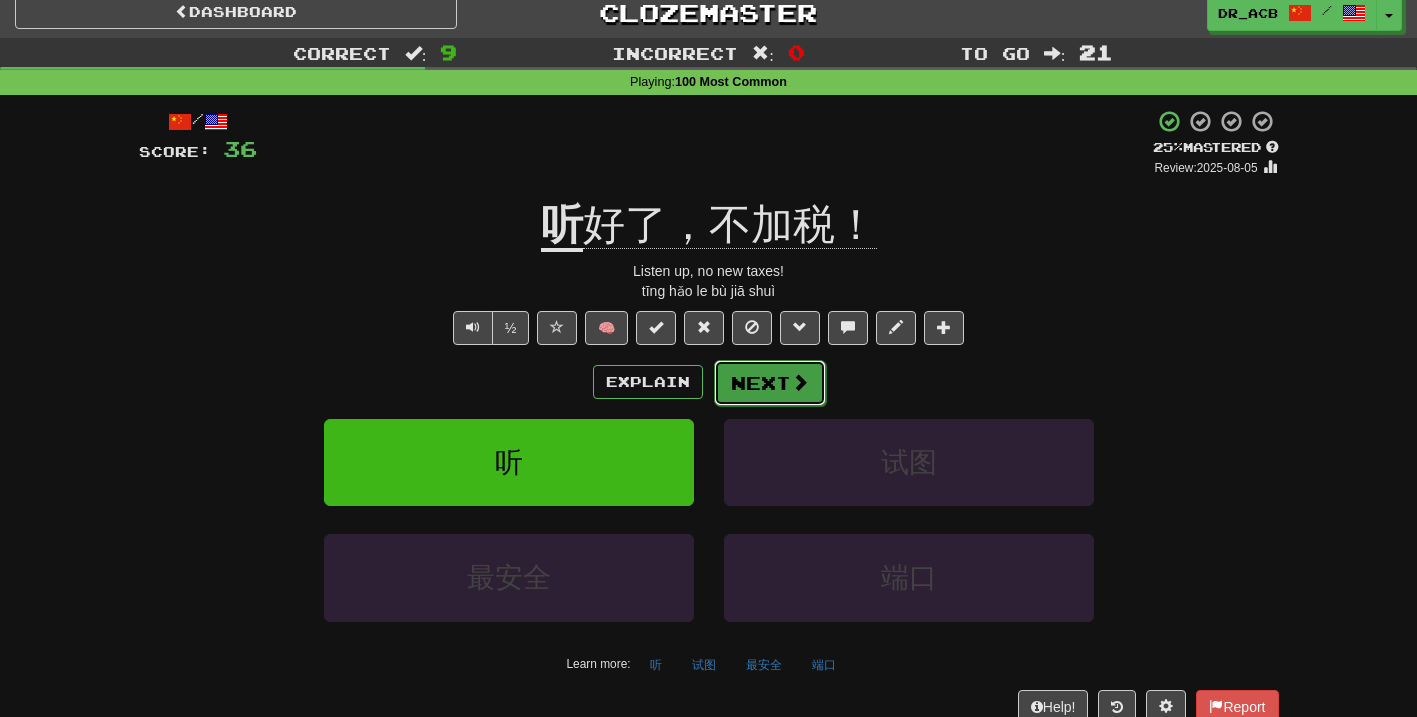 click on "Next" at bounding box center [770, 383] 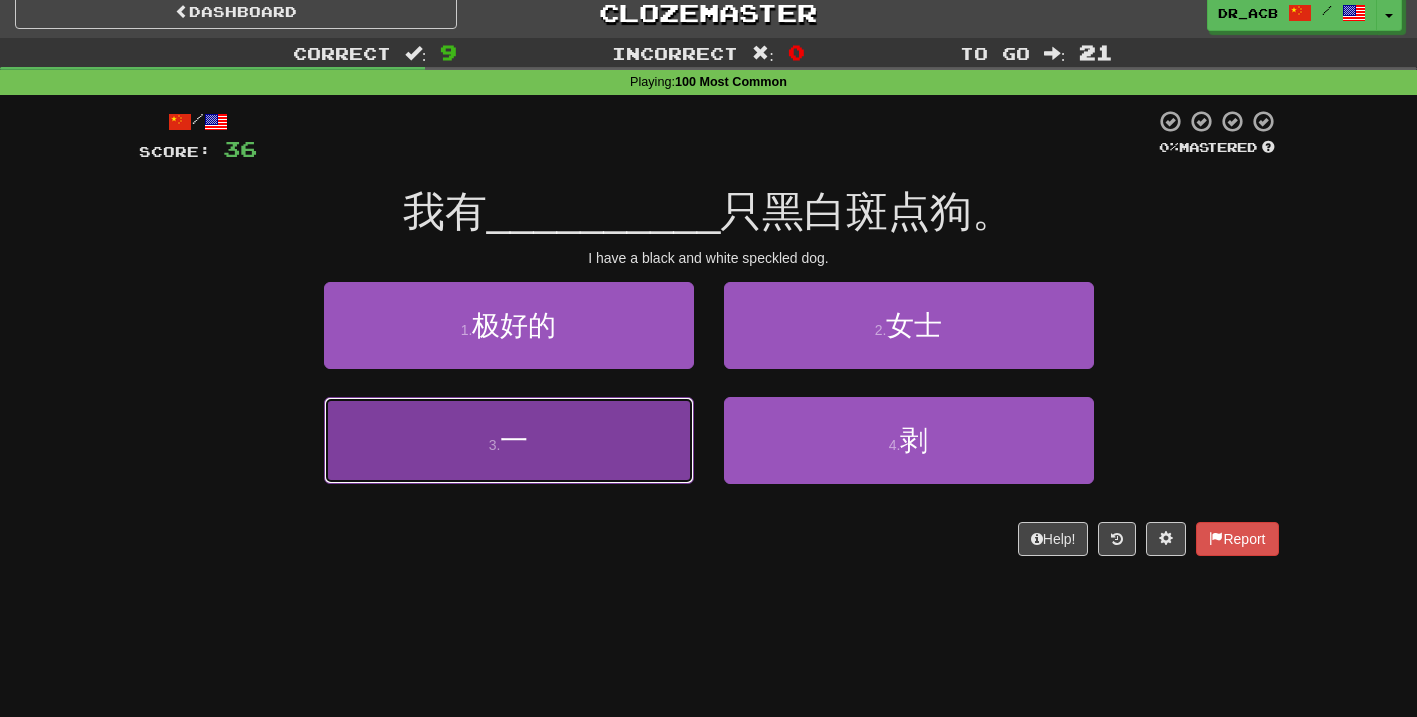 click on "3 .  一" at bounding box center (509, 440) 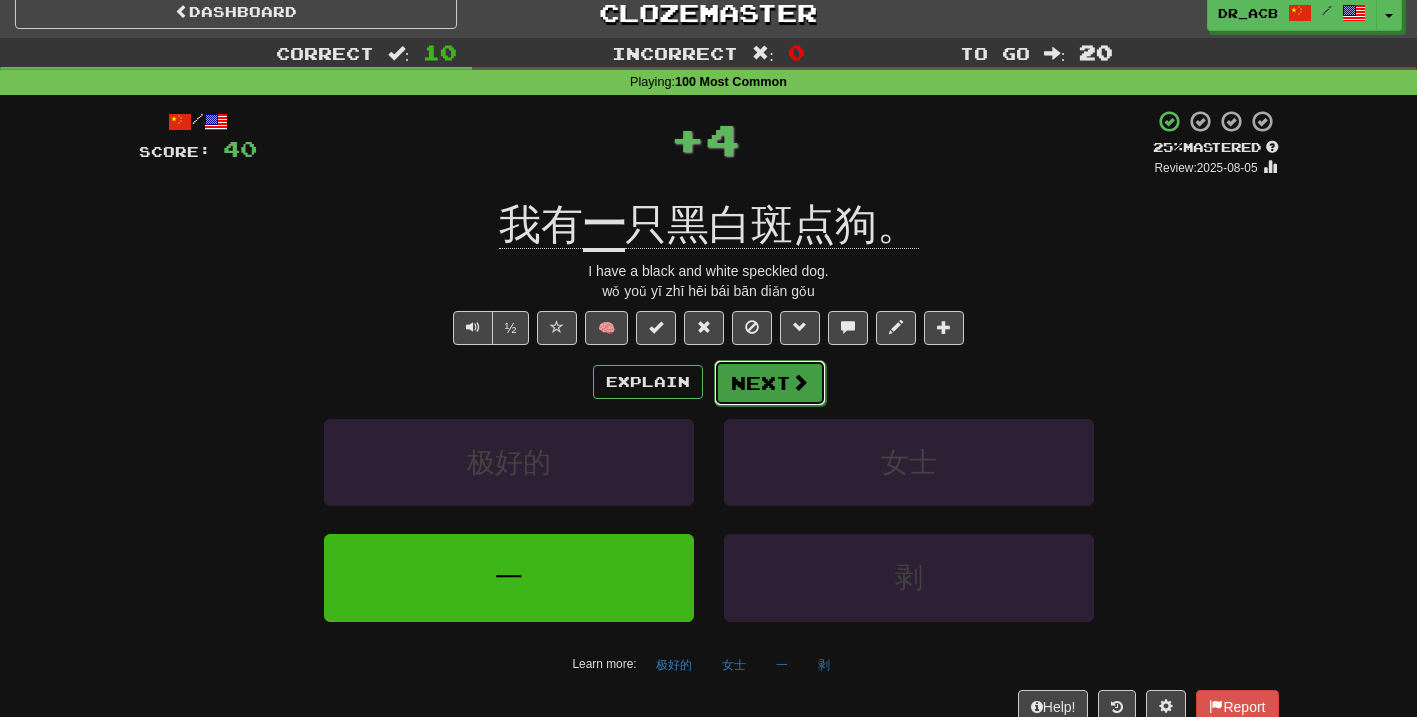 click on "Next" at bounding box center [770, 383] 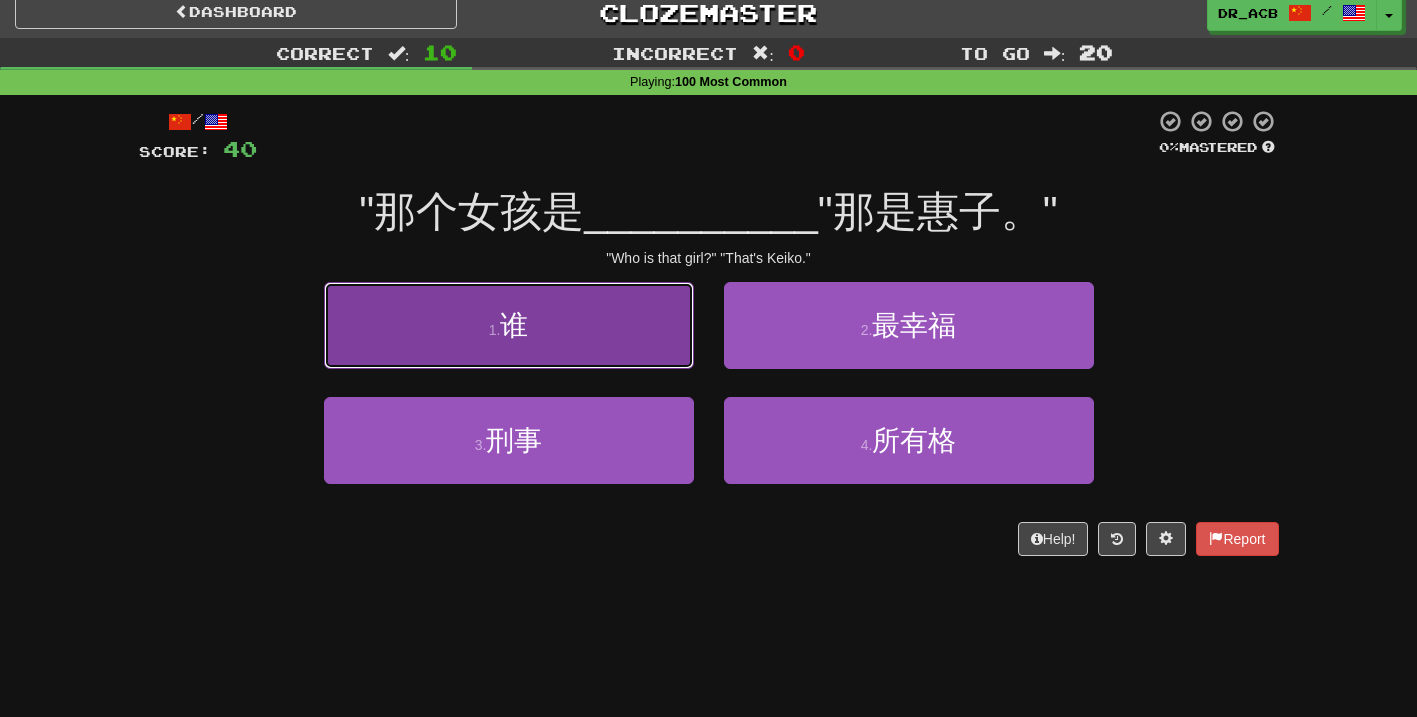 click on "1 .  谁" at bounding box center (509, 325) 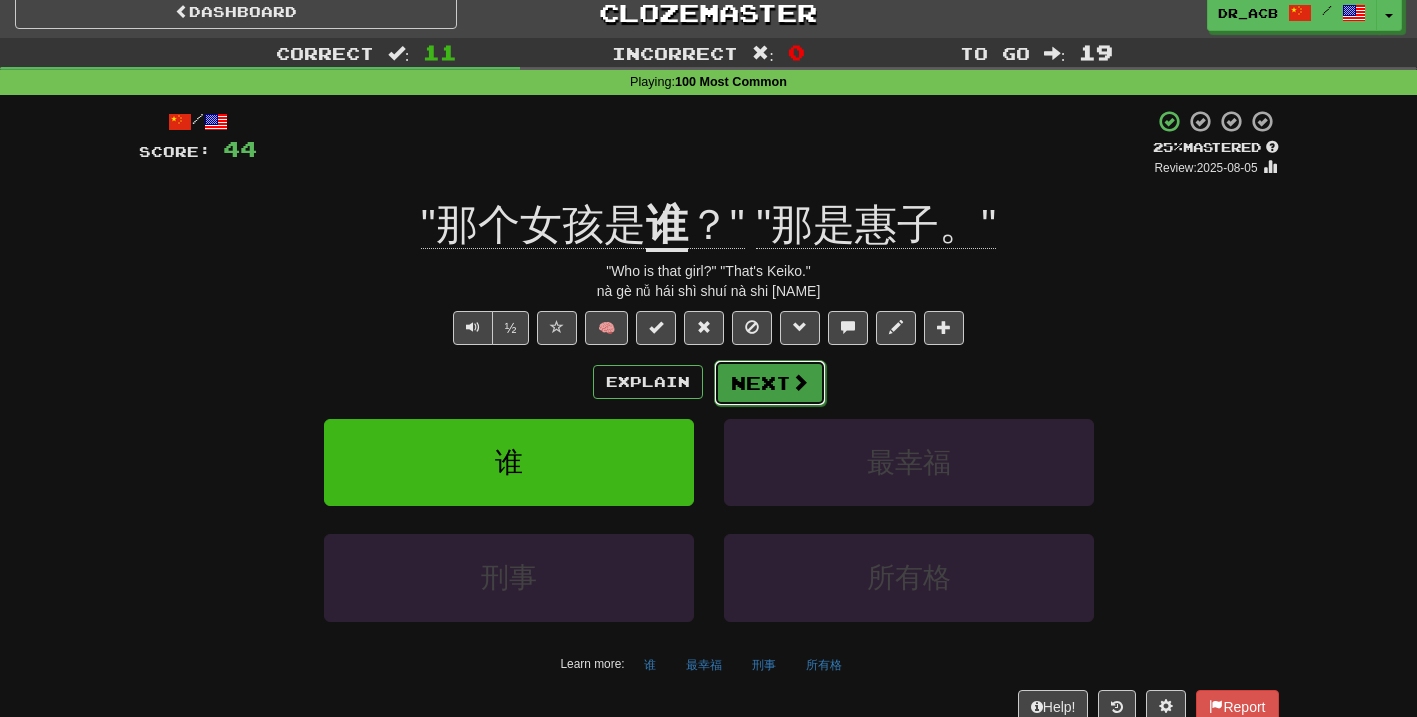 click on "Next" at bounding box center (770, 383) 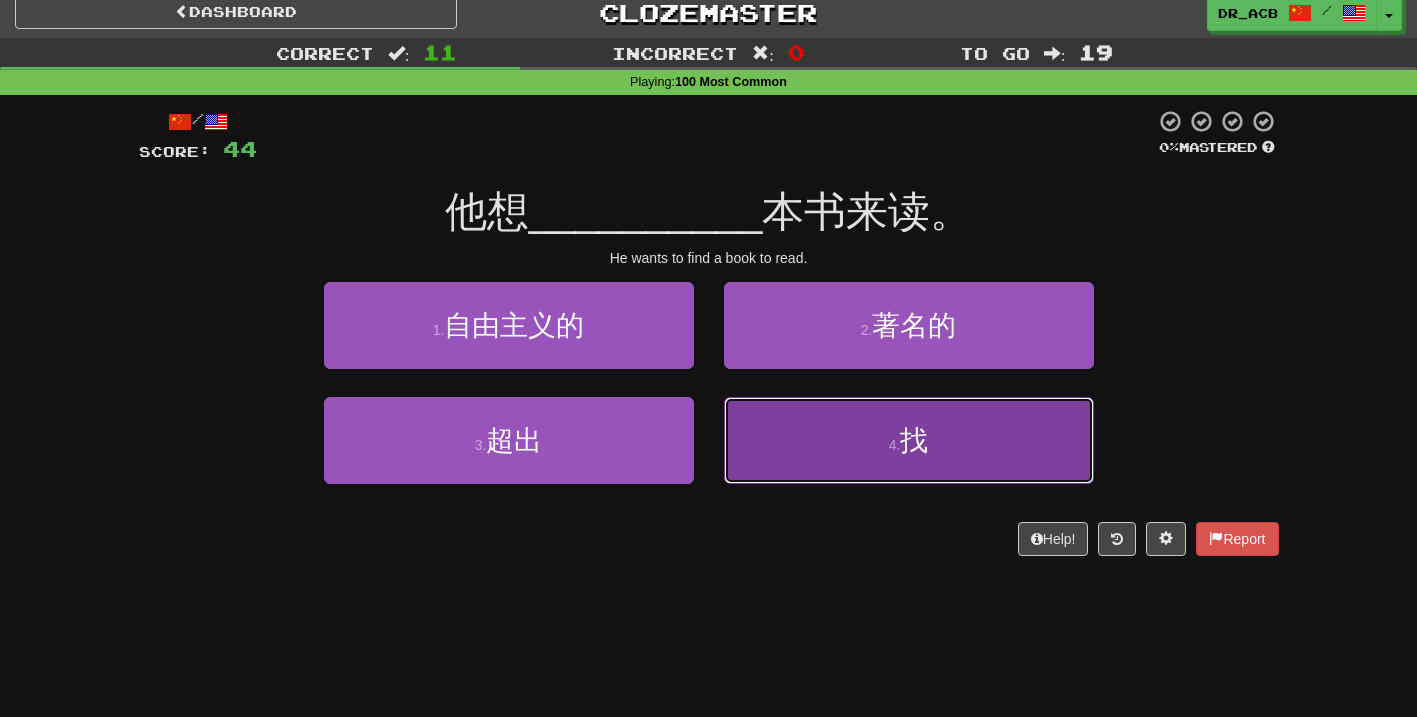 click on "4 .  找" at bounding box center [909, 440] 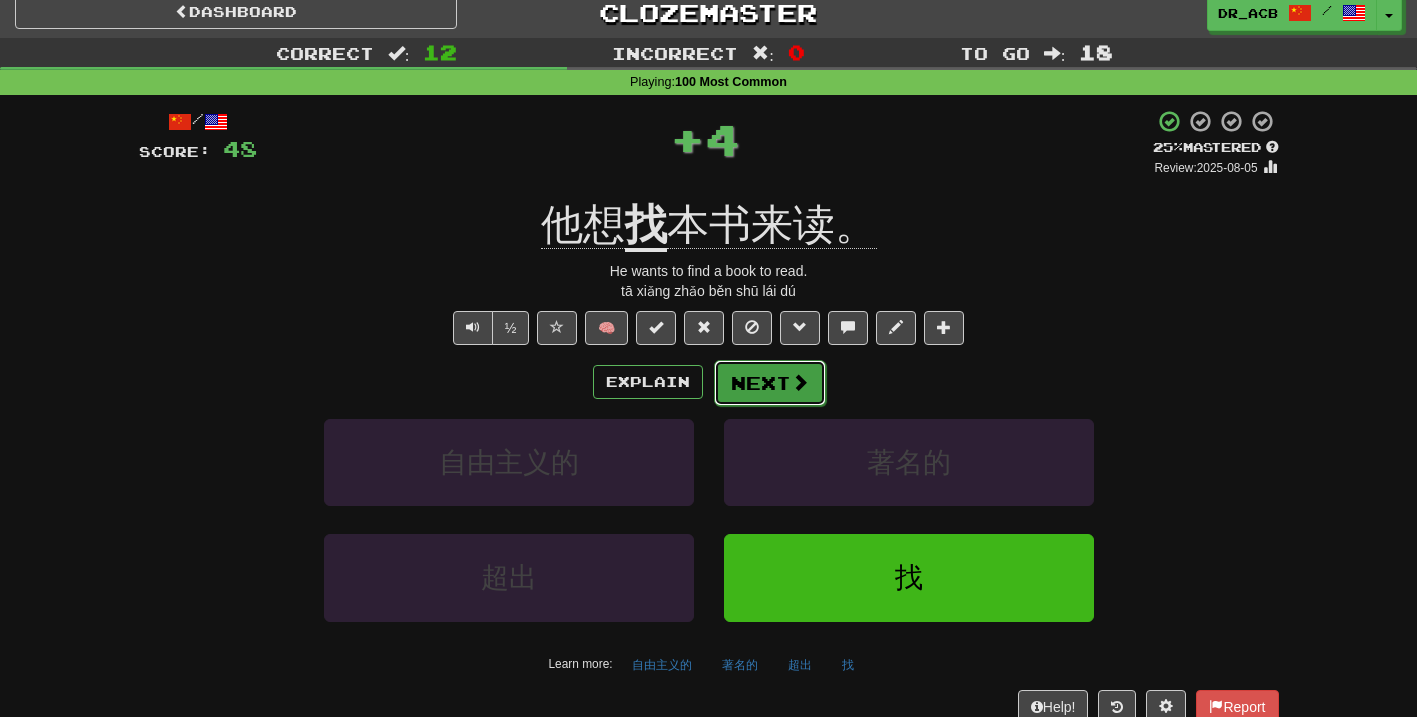 click on "Next" at bounding box center [770, 383] 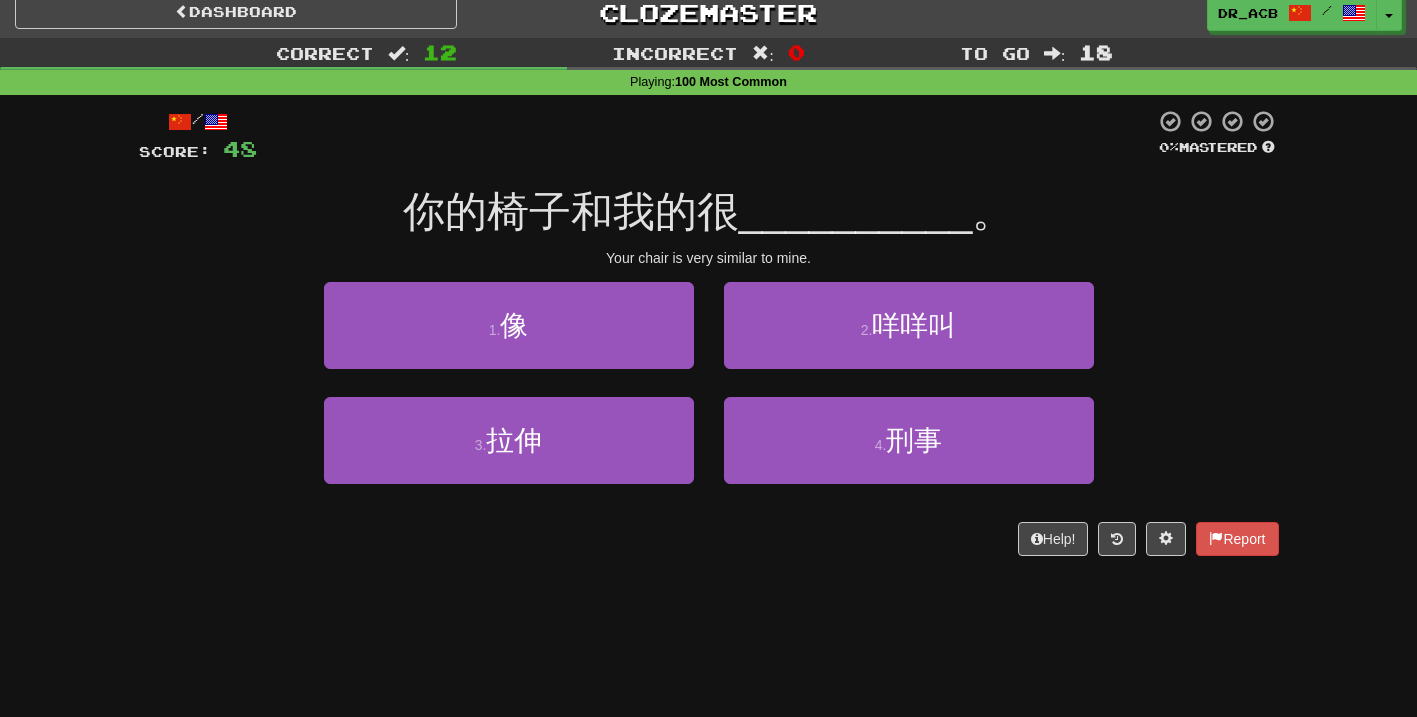 click on "1 .  像" at bounding box center (509, 339) 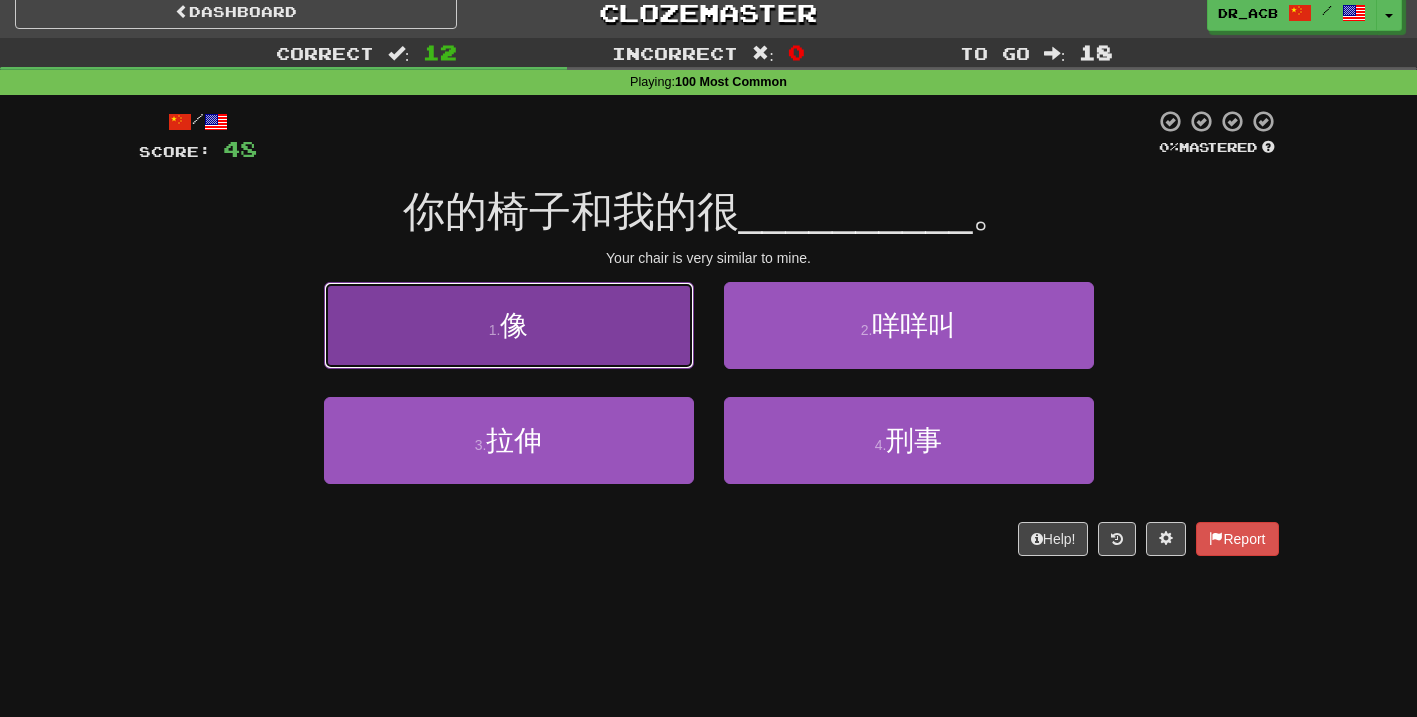 click on "1 .  像" at bounding box center (509, 325) 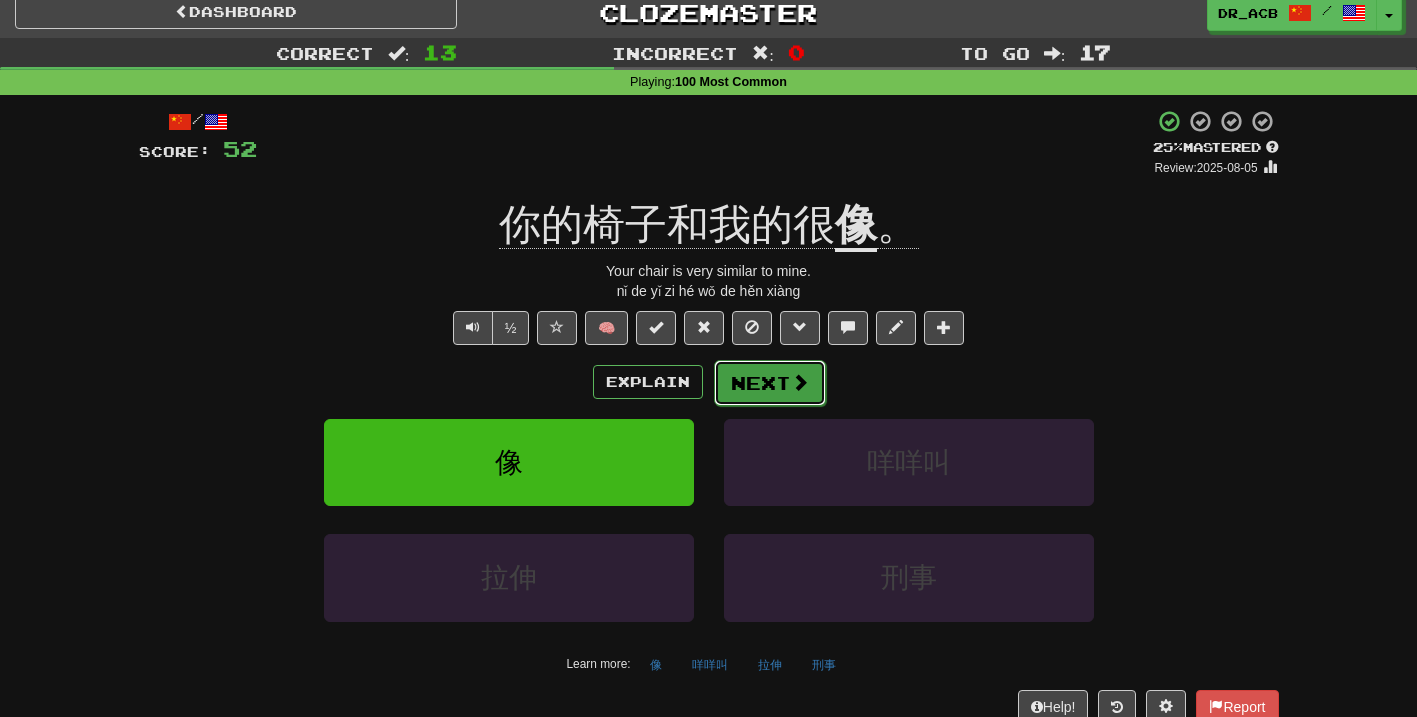 click on "Next" at bounding box center [770, 383] 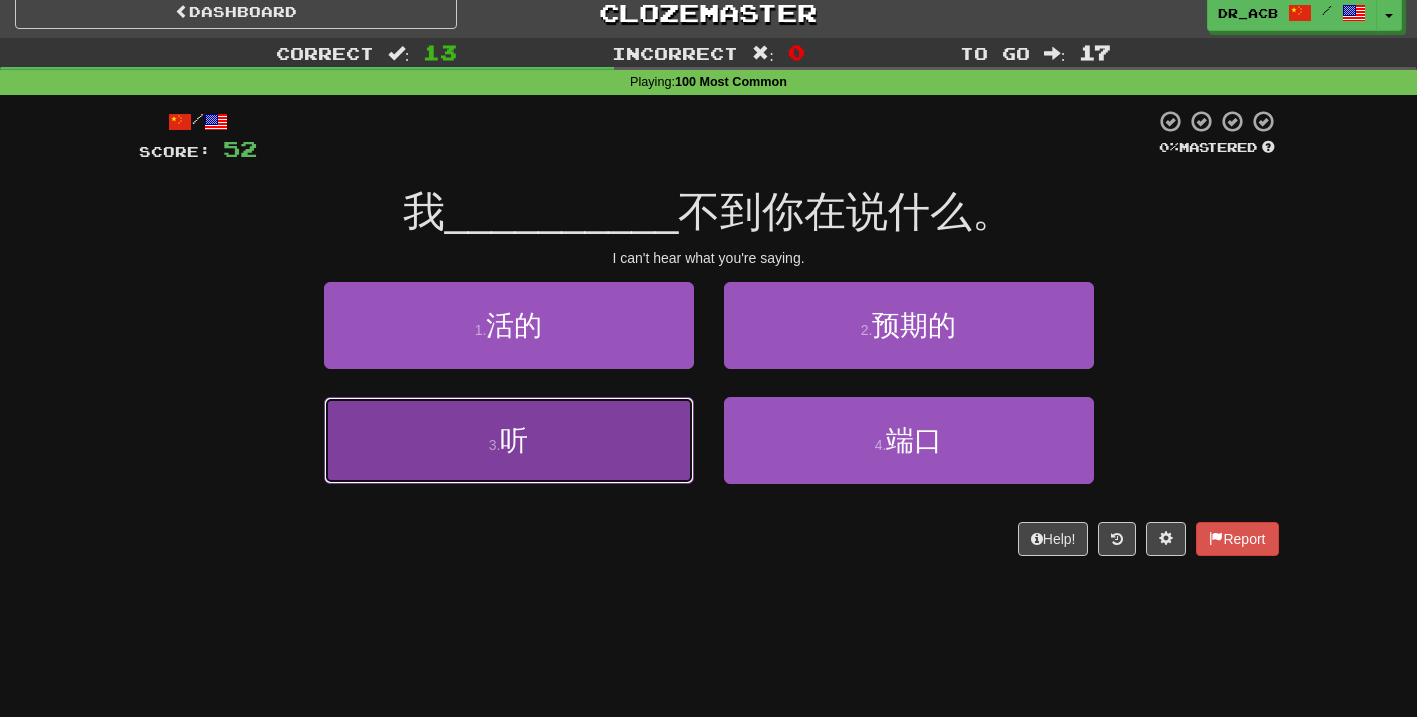 click on "3 .  听" at bounding box center (509, 440) 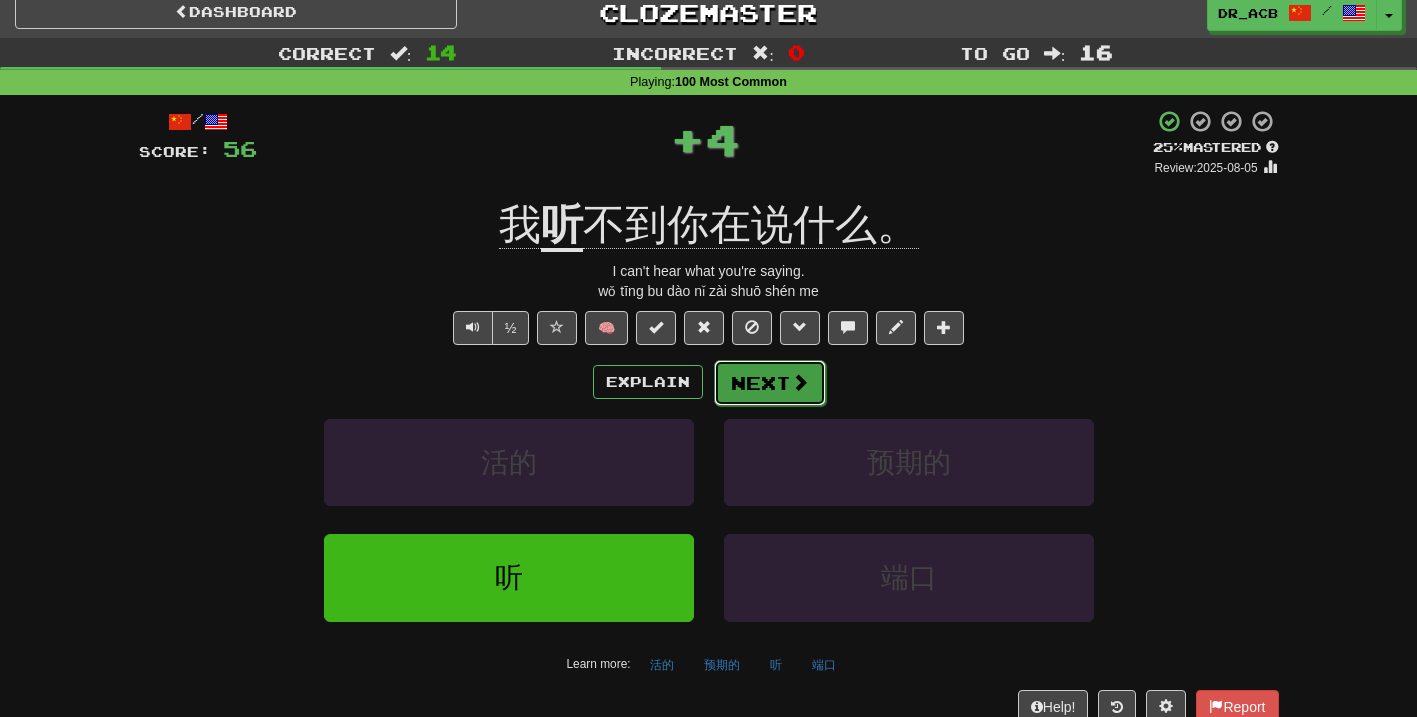 click on "Next" at bounding box center (770, 383) 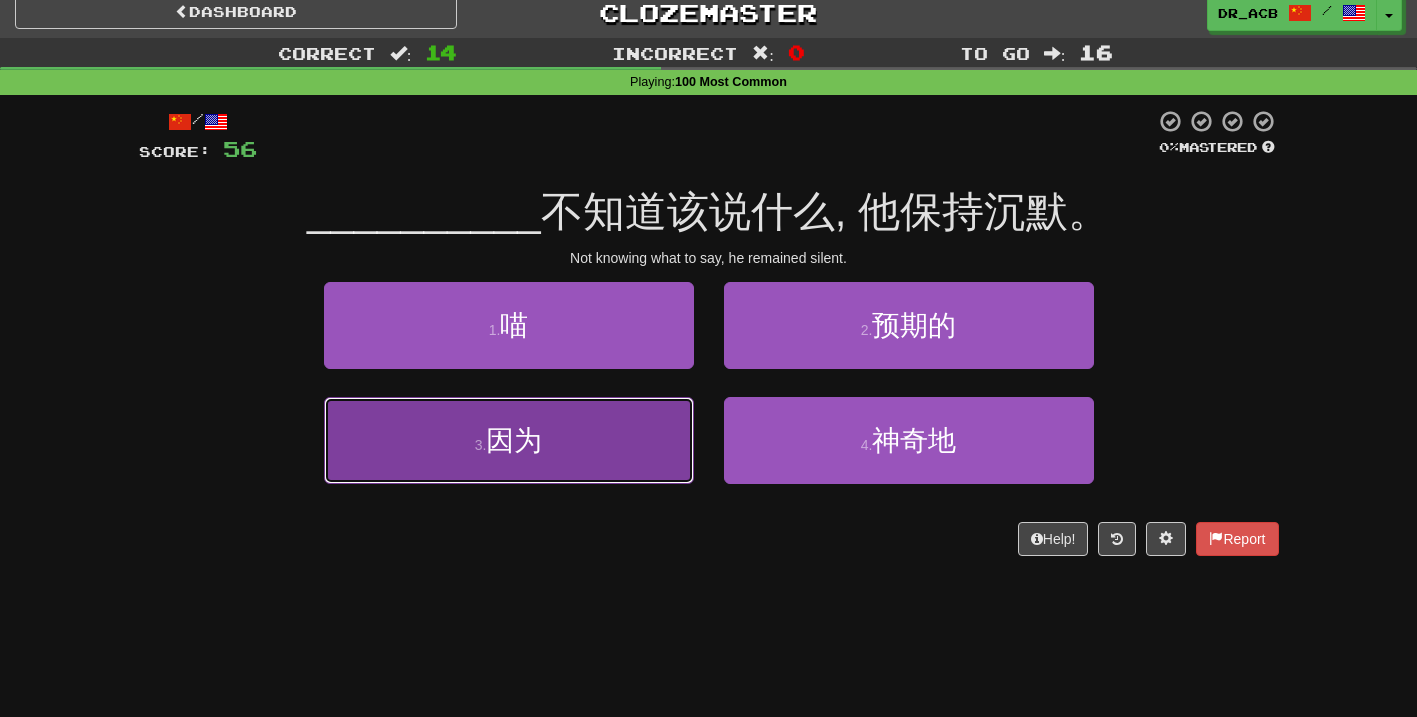 click on "3 .  因为" at bounding box center (509, 440) 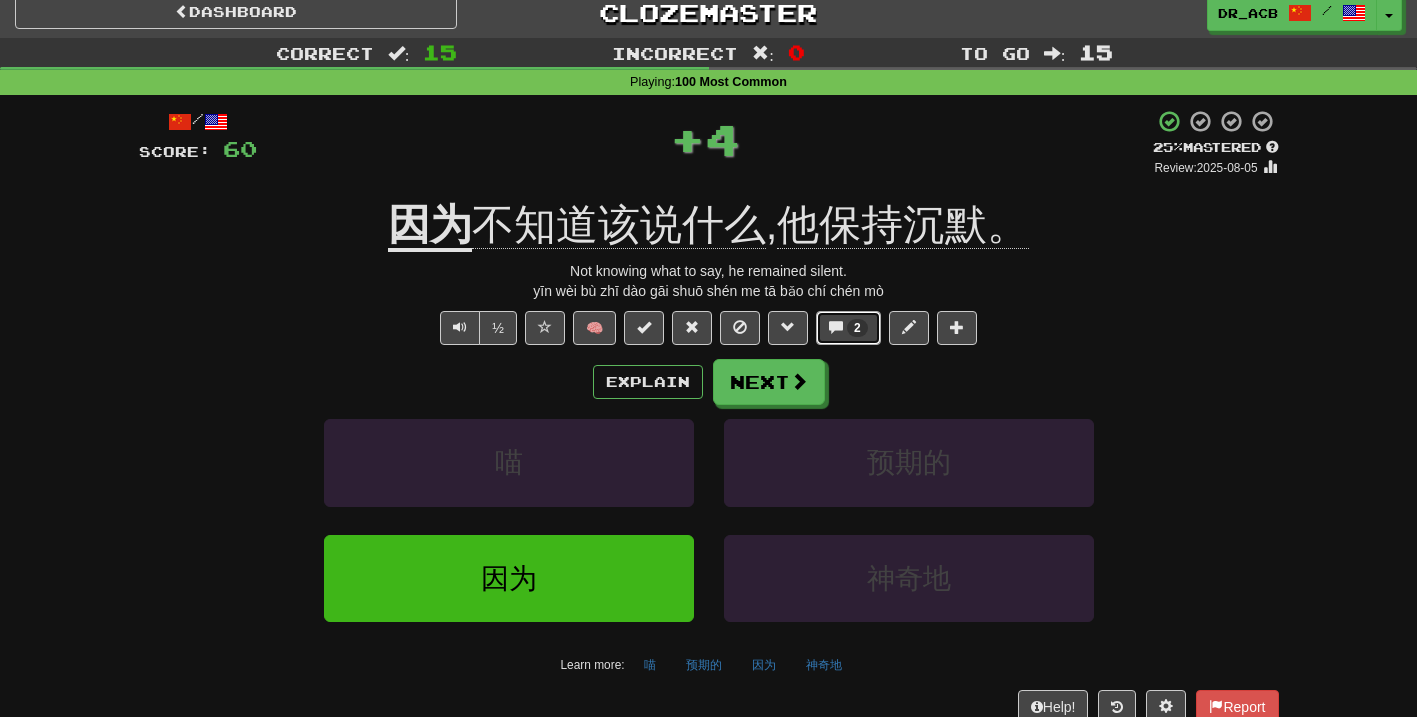 click on "2" at bounding box center (848, 328) 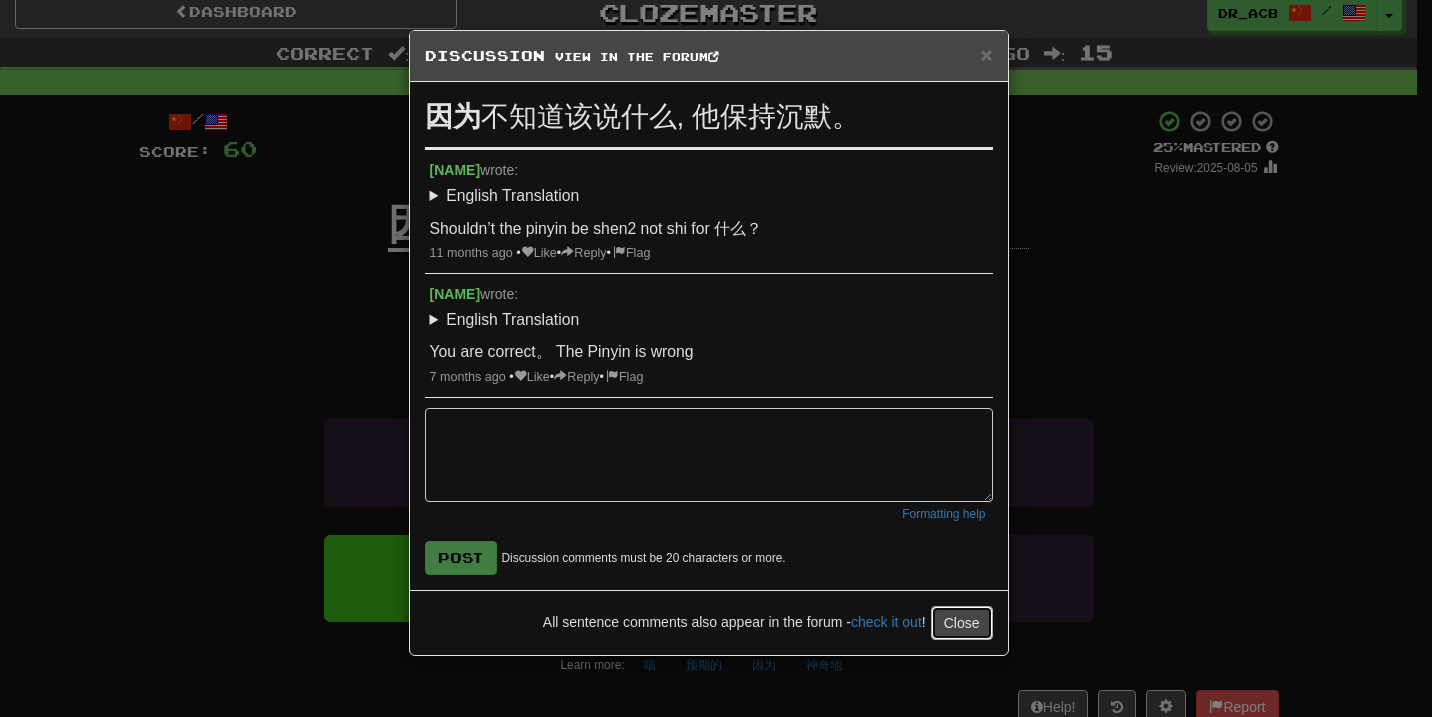 click on "Close" at bounding box center [962, 623] 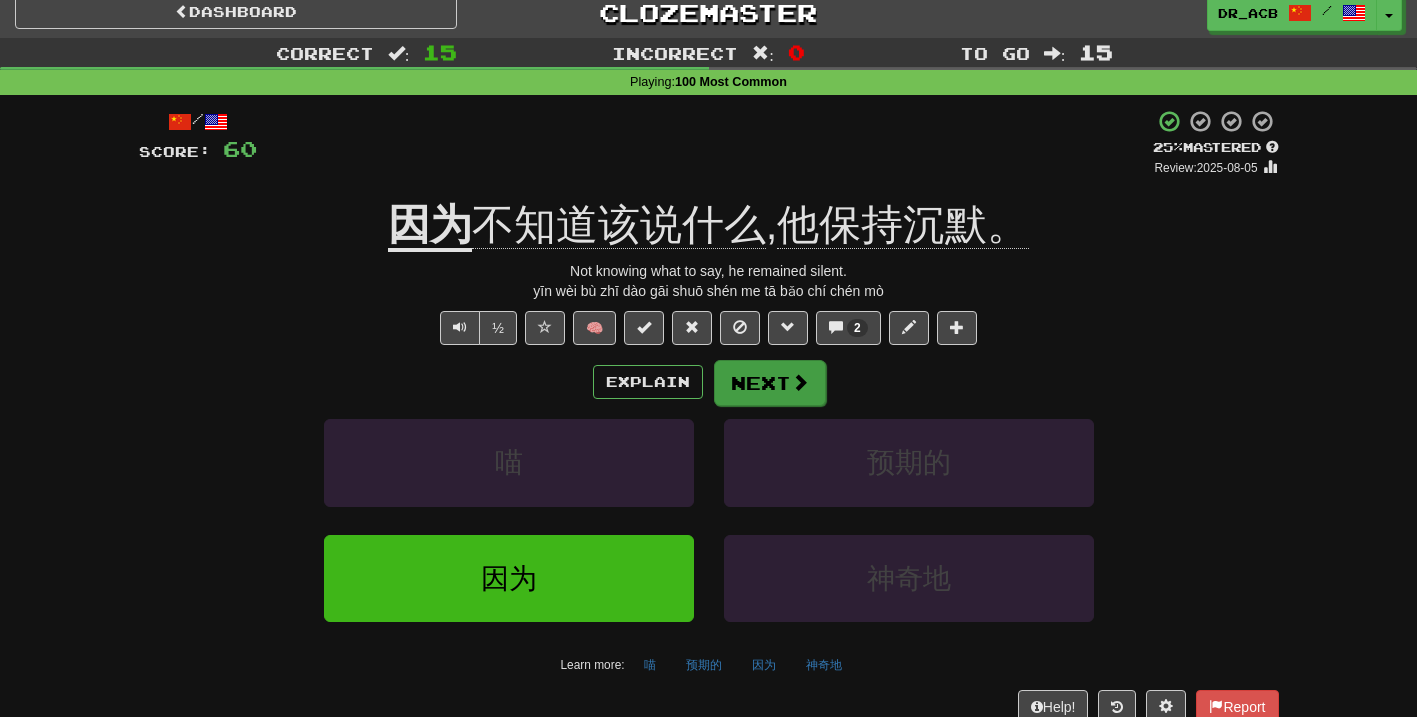 scroll, scrollTop: 39, scrollLeft: 0, axis: vertical 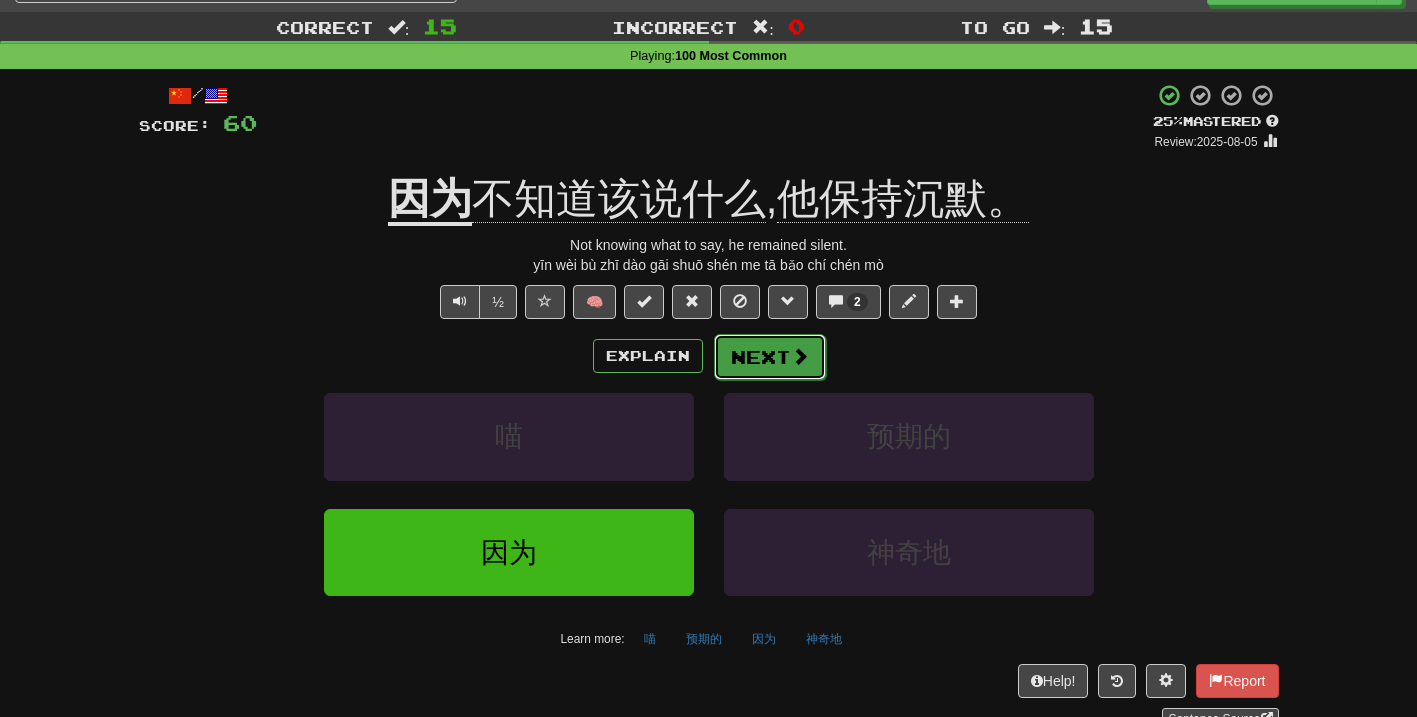 click on "Next" at bounding box center (770, 357) 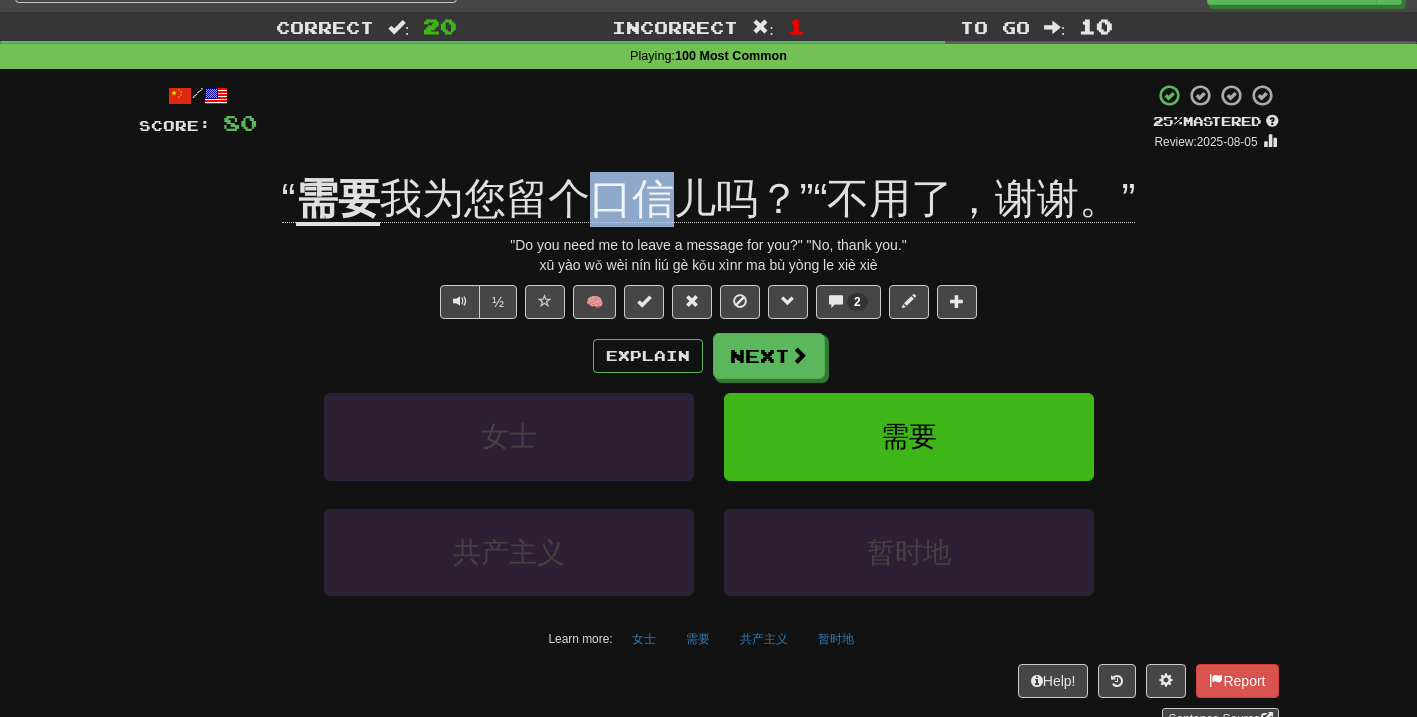click on "我为您留个口信儿吗？”“不用了，谢谢。”" at bounding box center (758, 199) 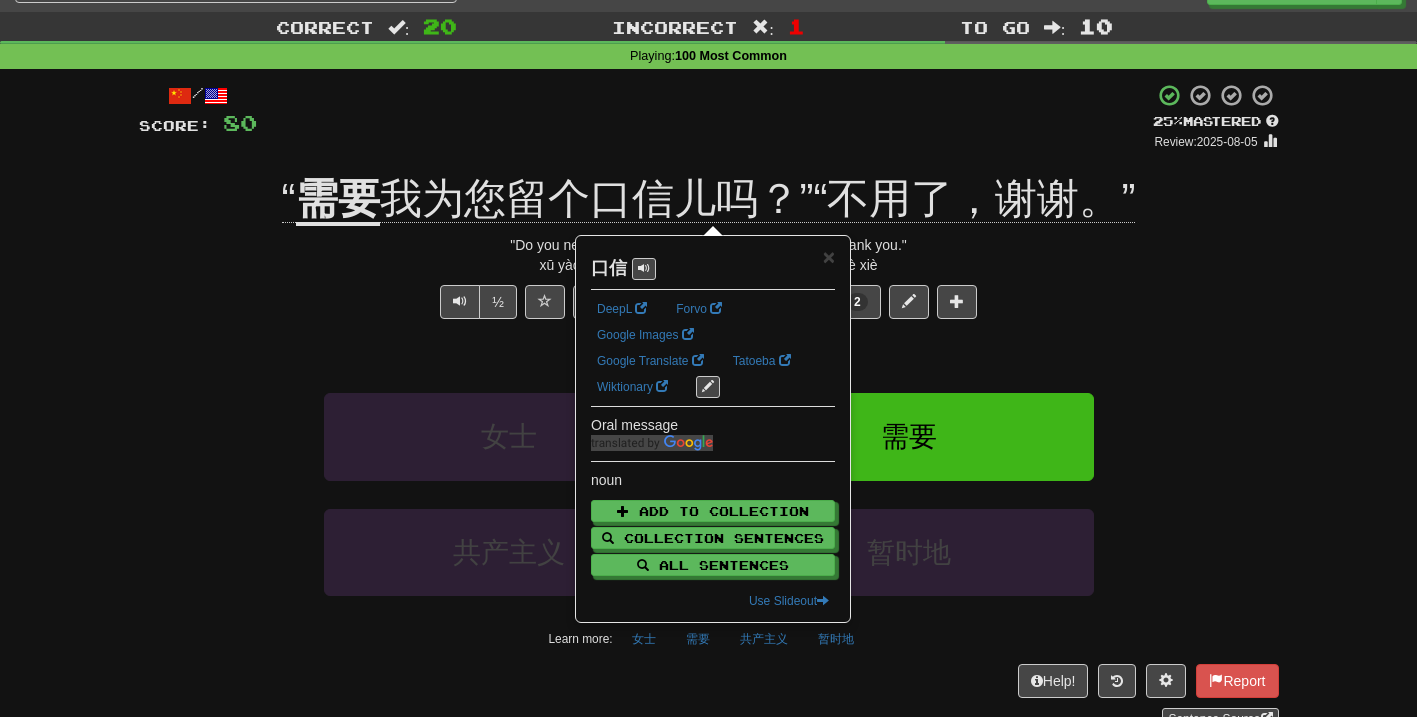 click on "/  Score:   80 + 4 25 %  Mastered Review:  2025-08-05 “ 需要 我为您留个口信儿吗？”“不用了，谢谢。” "Do you need me to leave a message for you?" "No, thank you." xū yào wǒ wèi nín liú gè kǒu xìnr ma bù yòng le xiè xiè ½ 🧠 2 Explain Next 女士 需要 共产主义 暂时地 Learn more: 女士 需要 共产主义 暂时地  Help!  Report Sentence Source" at bounding box center (709, 406) 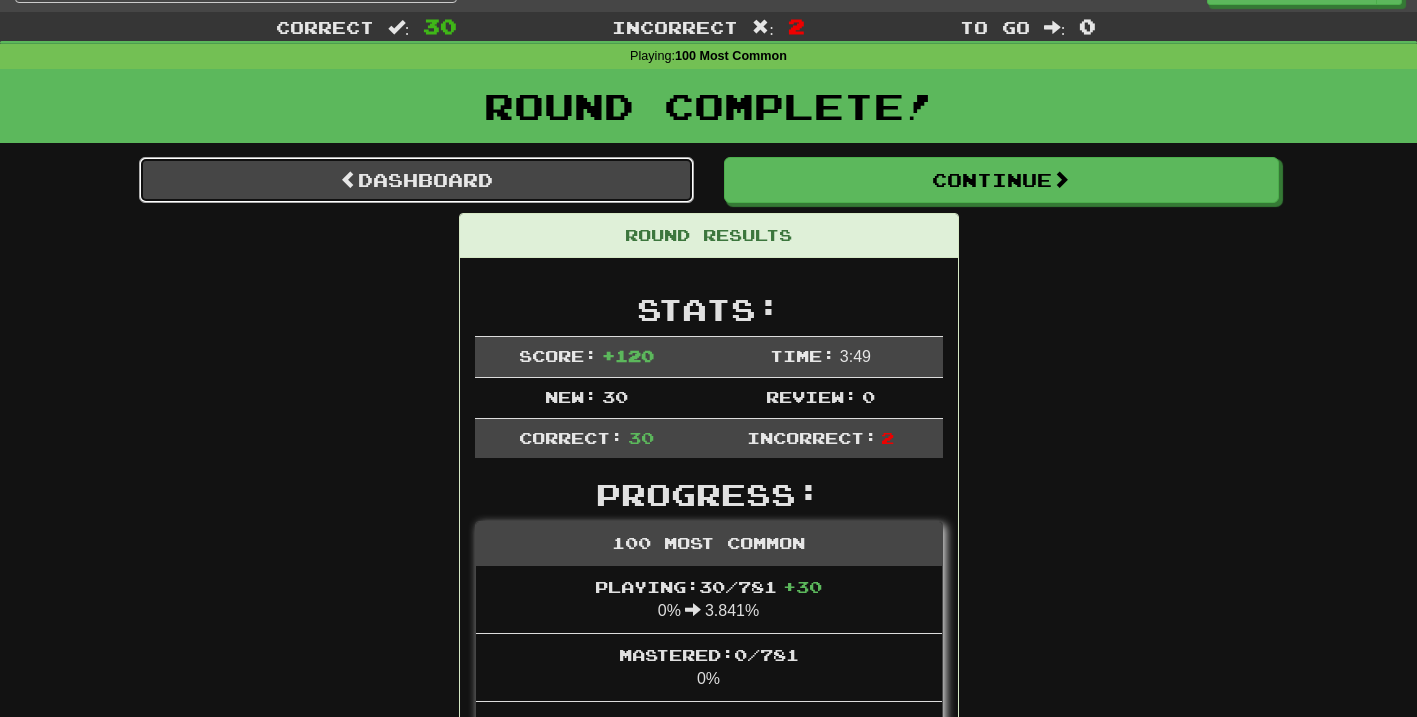 click on "Dashboard" at bounding box center [416, 180] 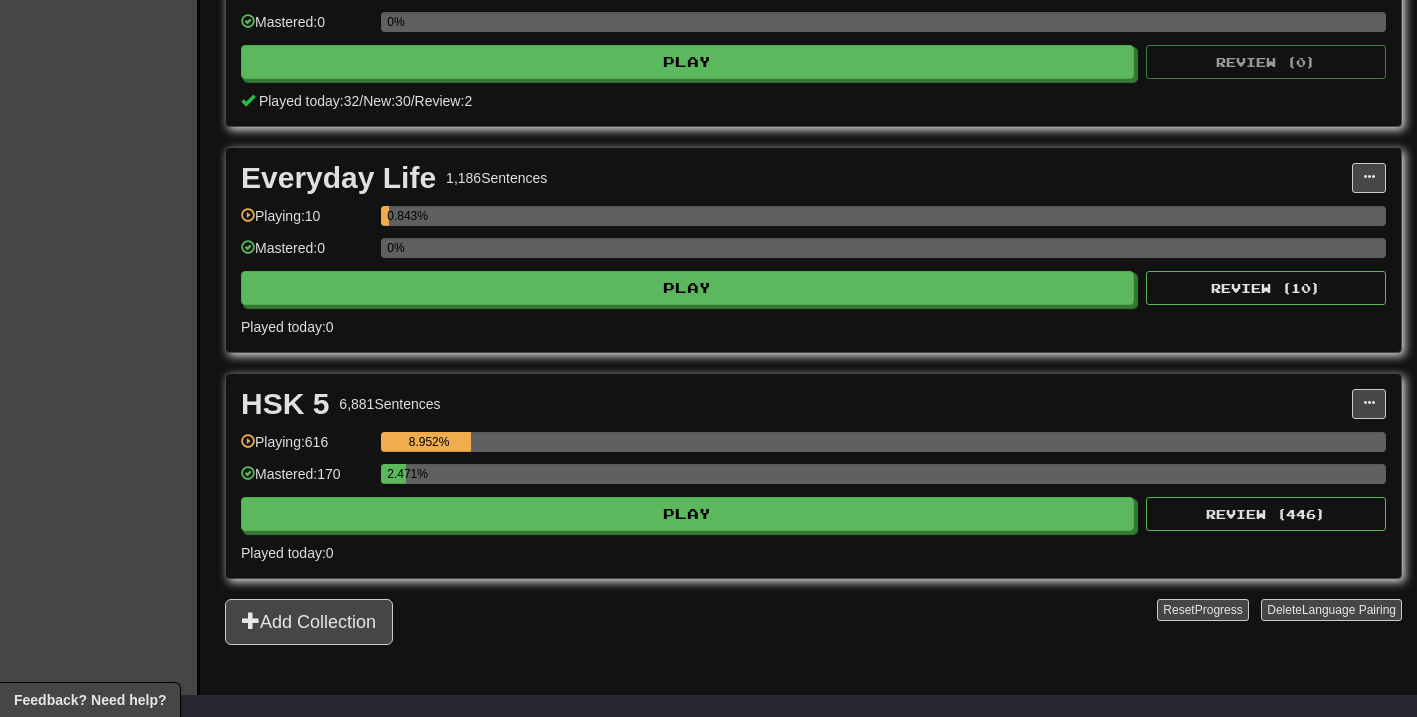 scroll, scrollTop: 0, scrollLeft: 0, axis: both 